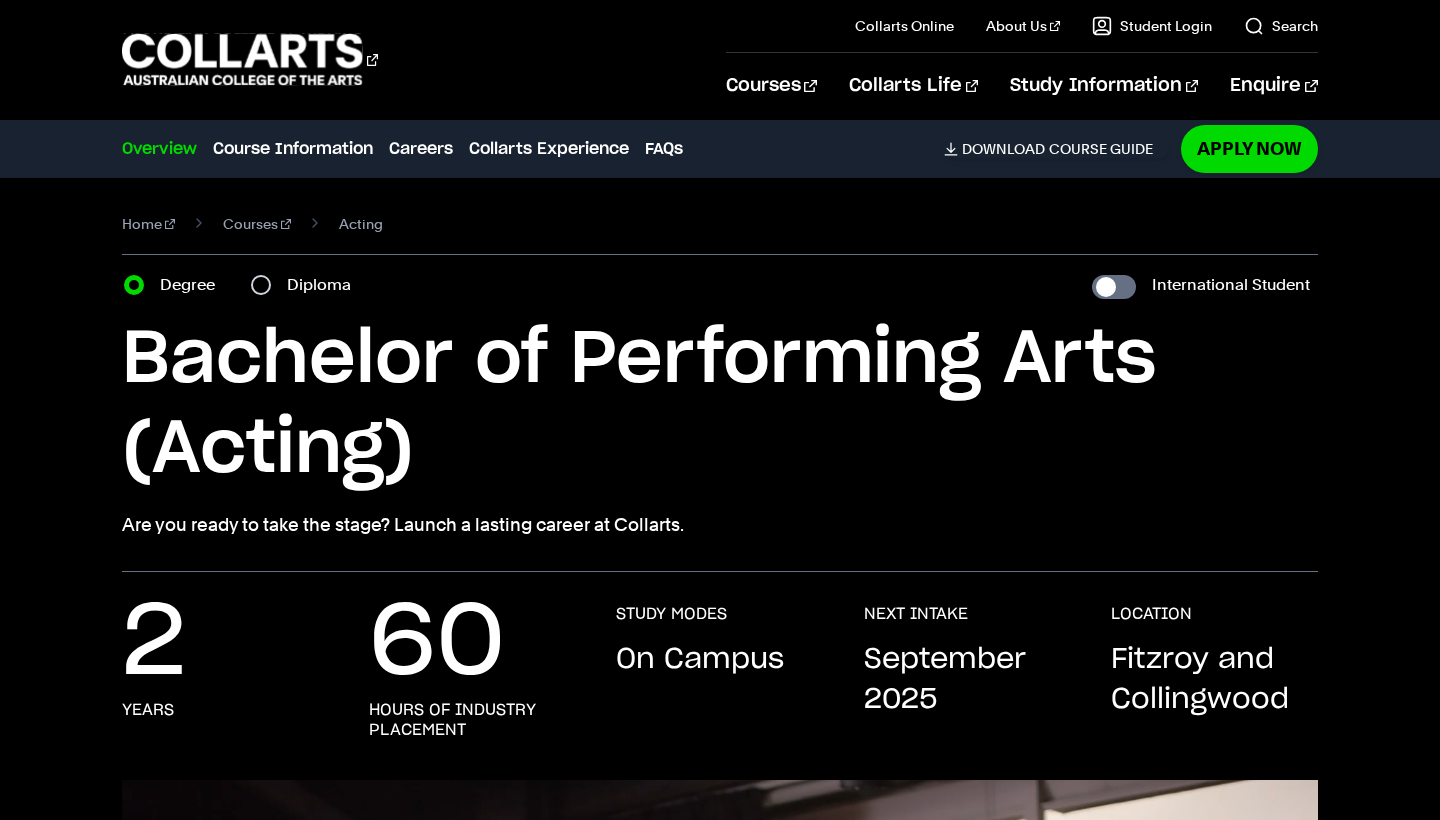 scroll, scrollTop: 0, scrollLeft: 0, axis: both 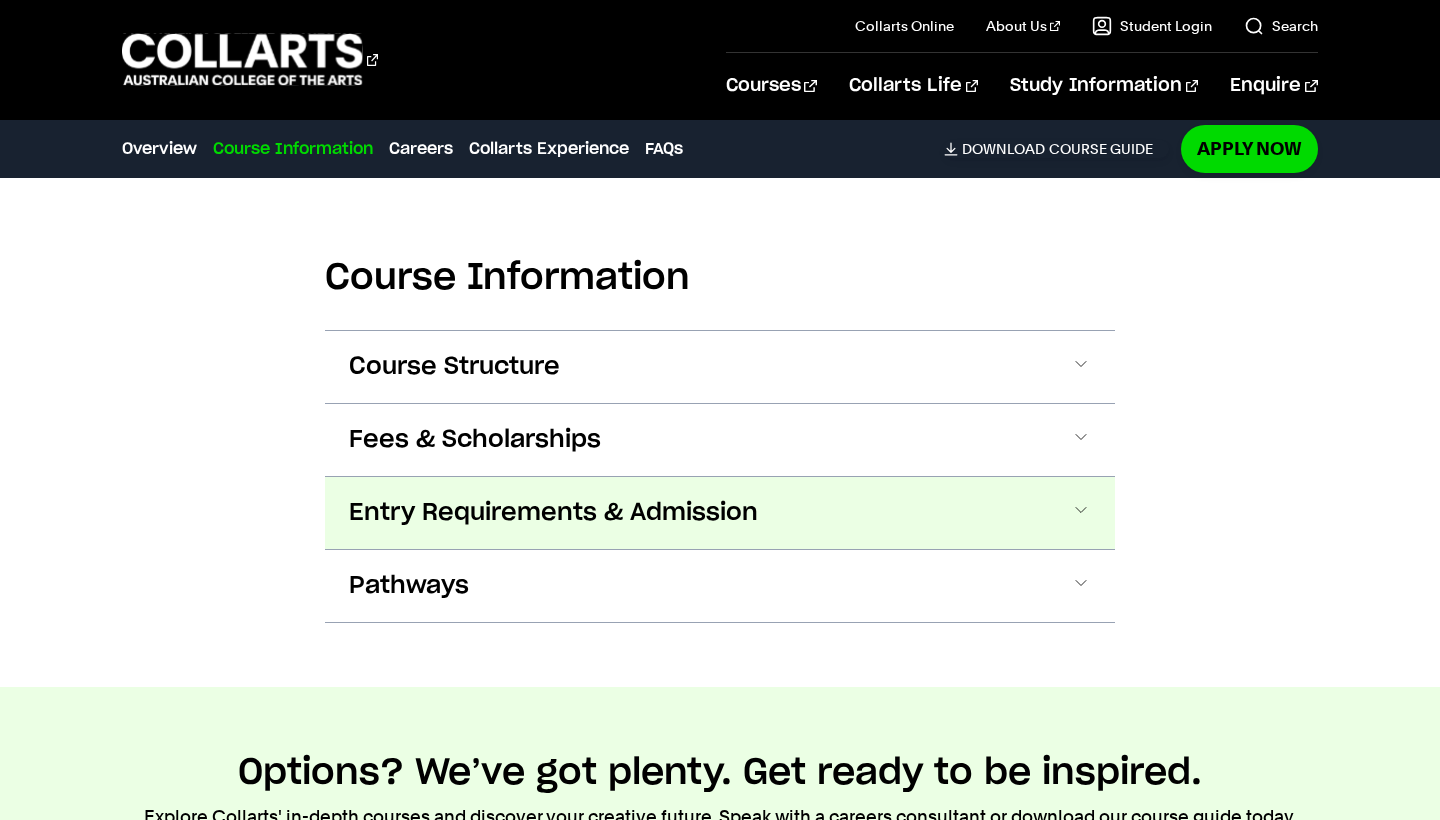 click on "Entry Requirements & Admission" at bounding box center [553, 513] 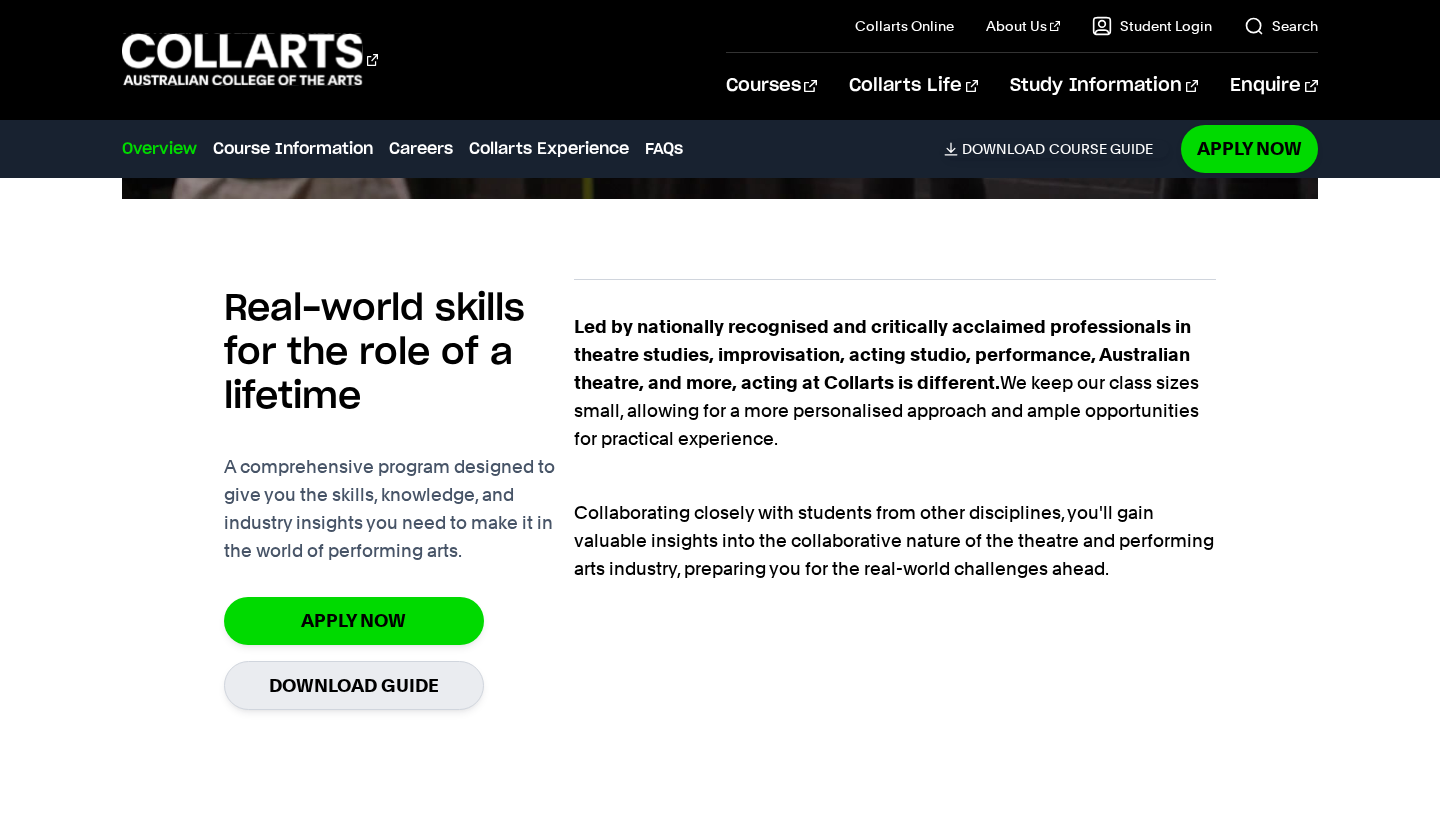 scroll, scrollTop: 1256, scrollLeft: 0, axis: vertical 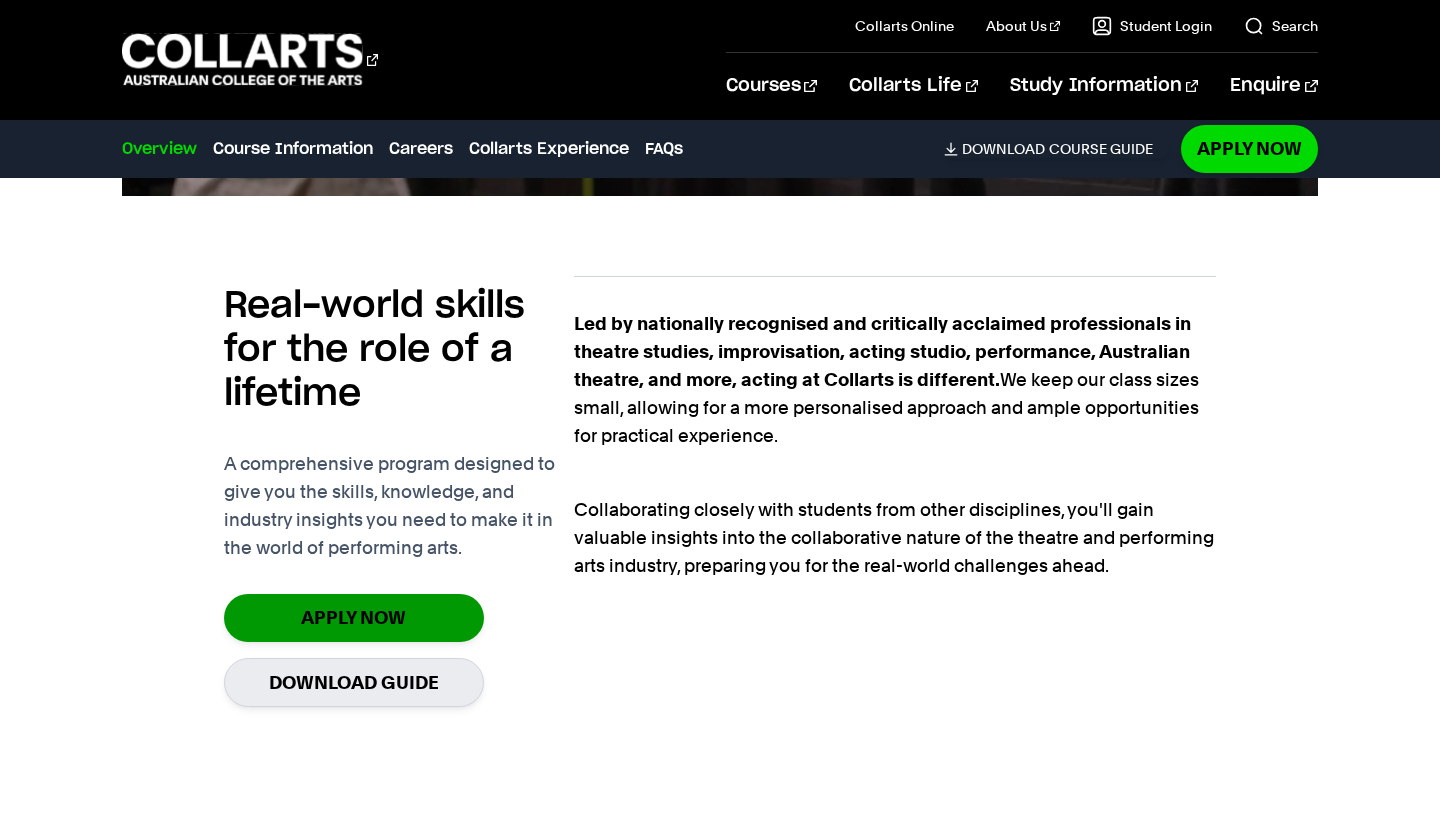 click on "Apply Now" at bounding box center [354, 617] 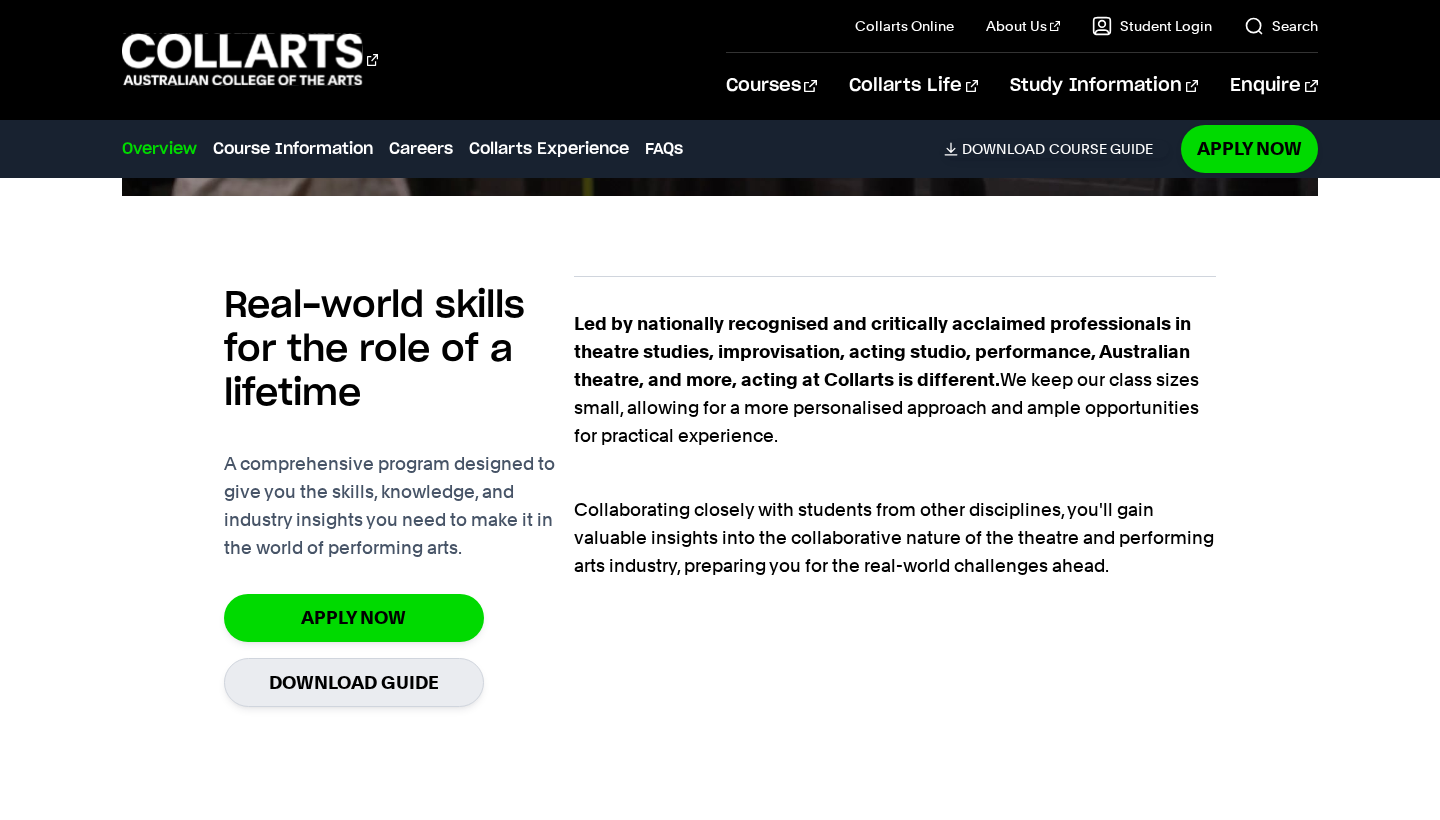 scroll, scrollTop: 1279, scrollLeft: 0, axis: vertical 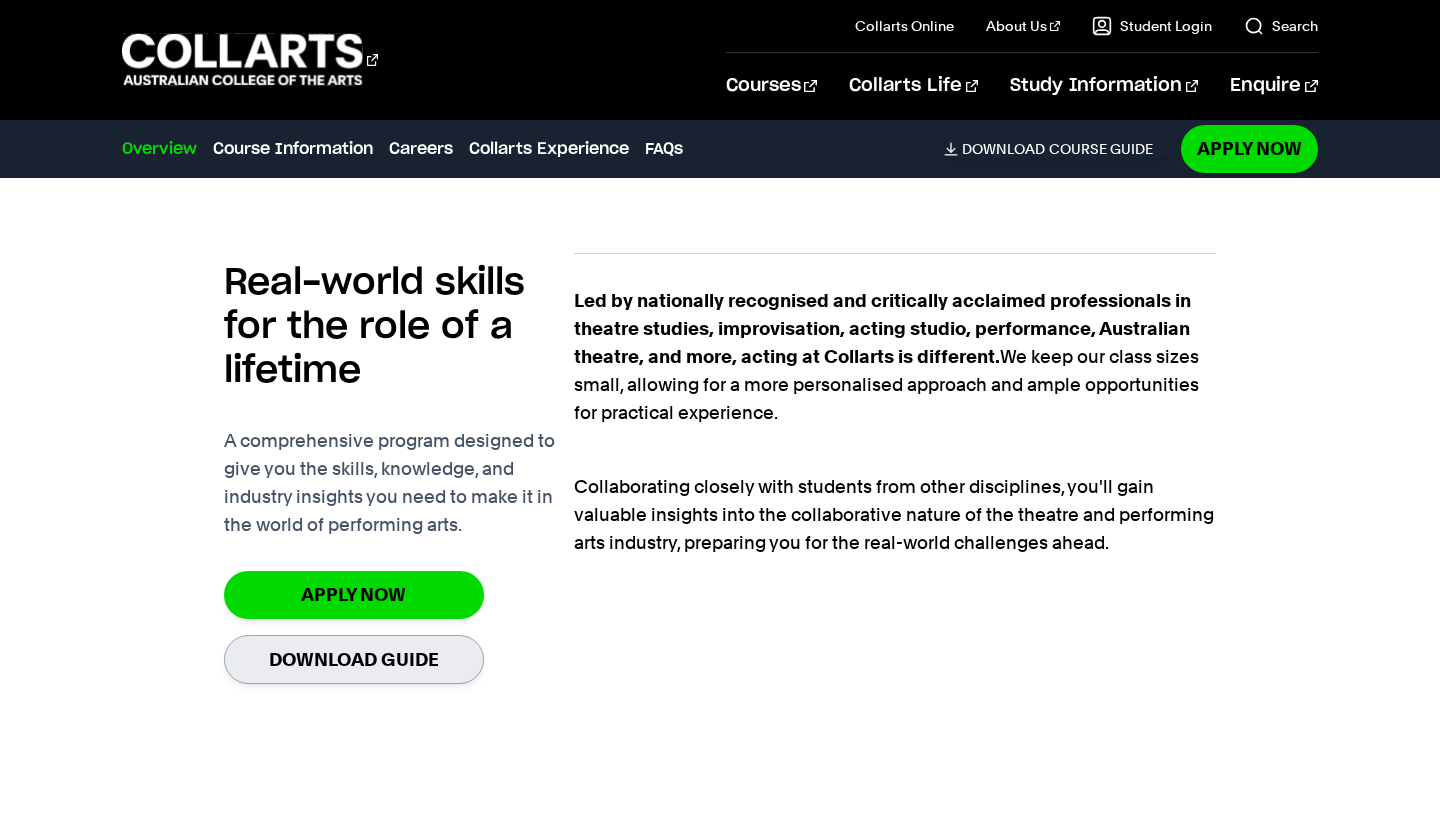 click on "Download Guide" at bounding box center [354, 659] 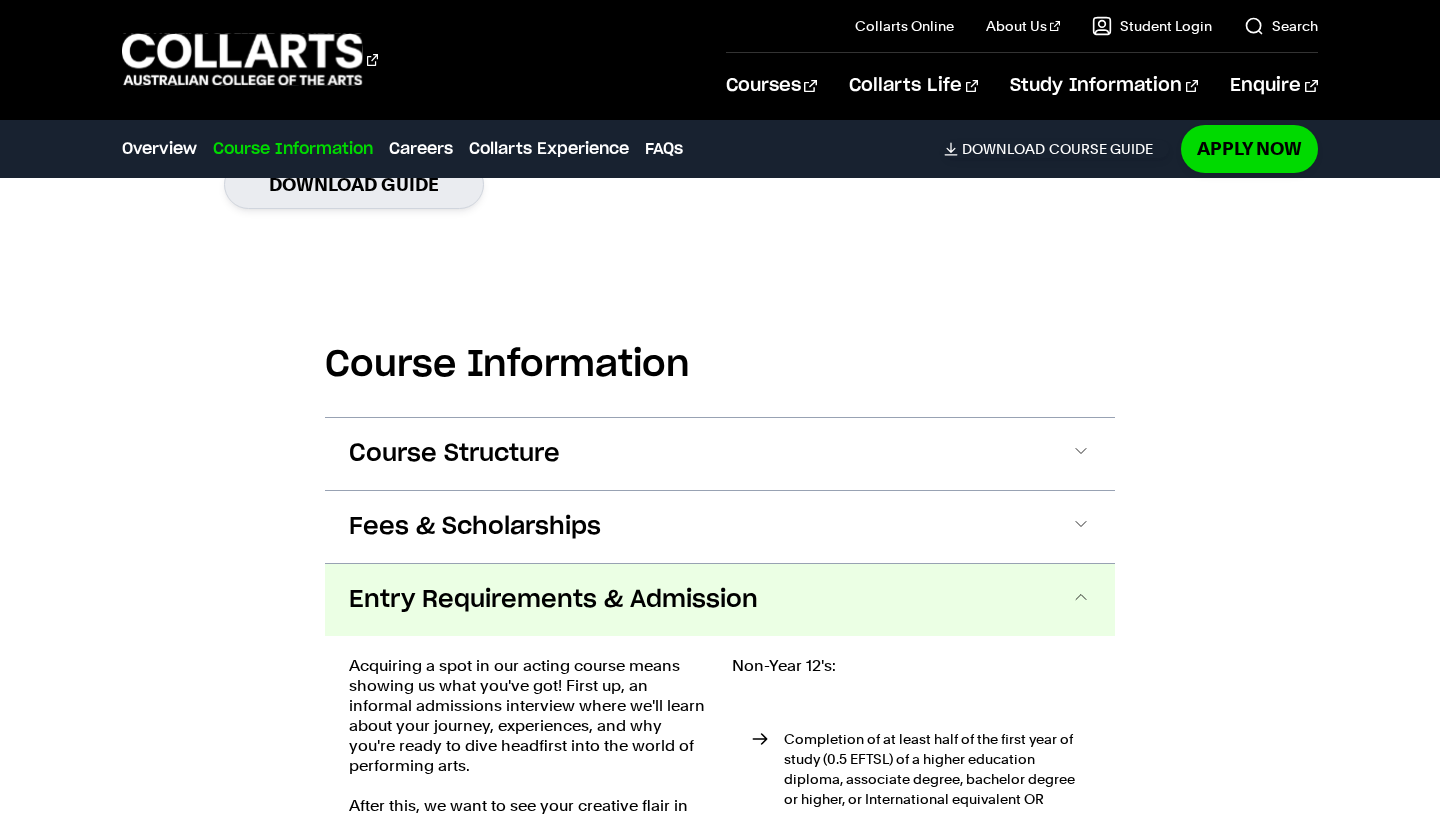 scroll, scrollTop: 1755, scrollLeft: 0, axis: vertical 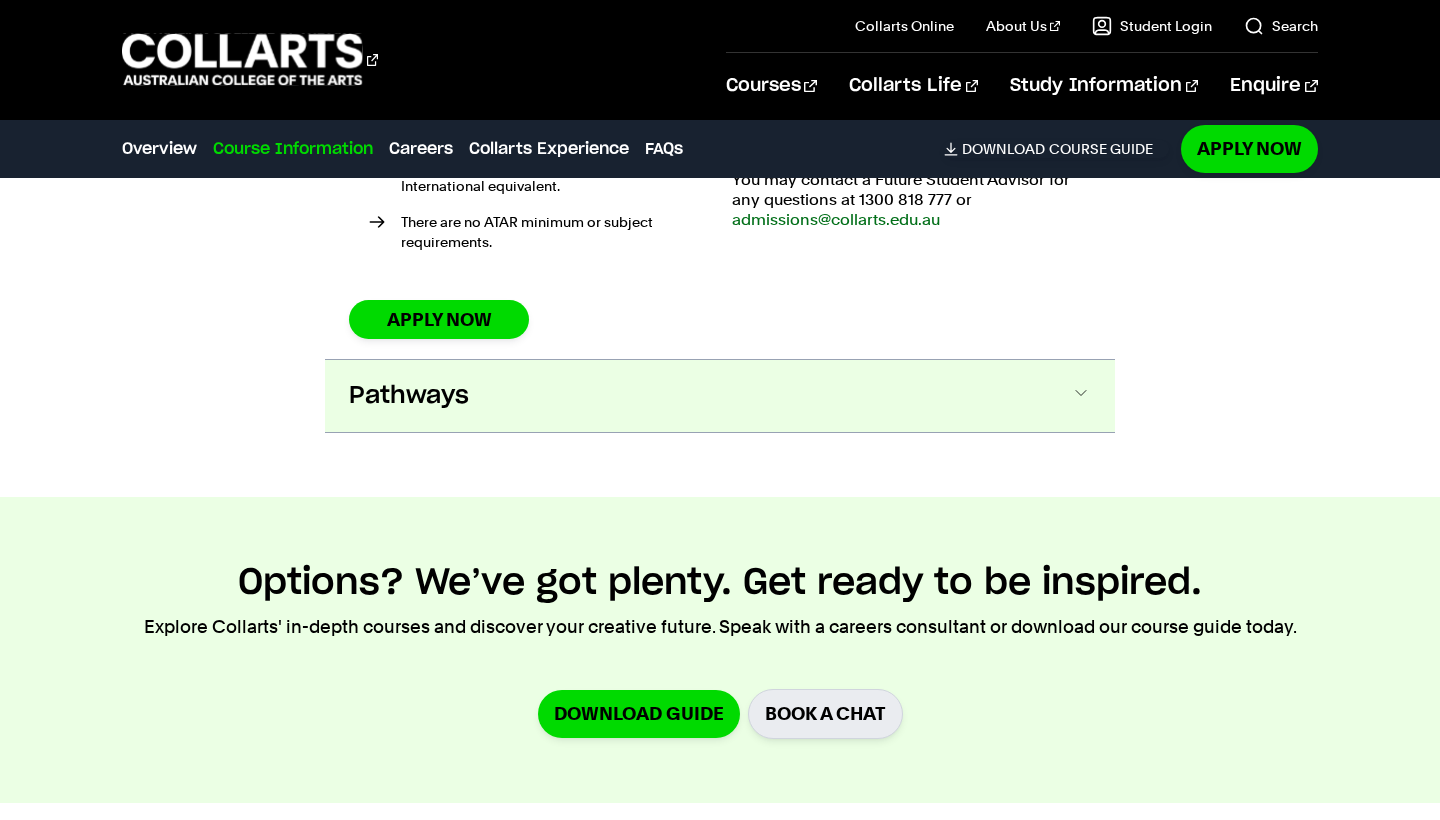 click on "Pathways" at bounding box center (720, 396) 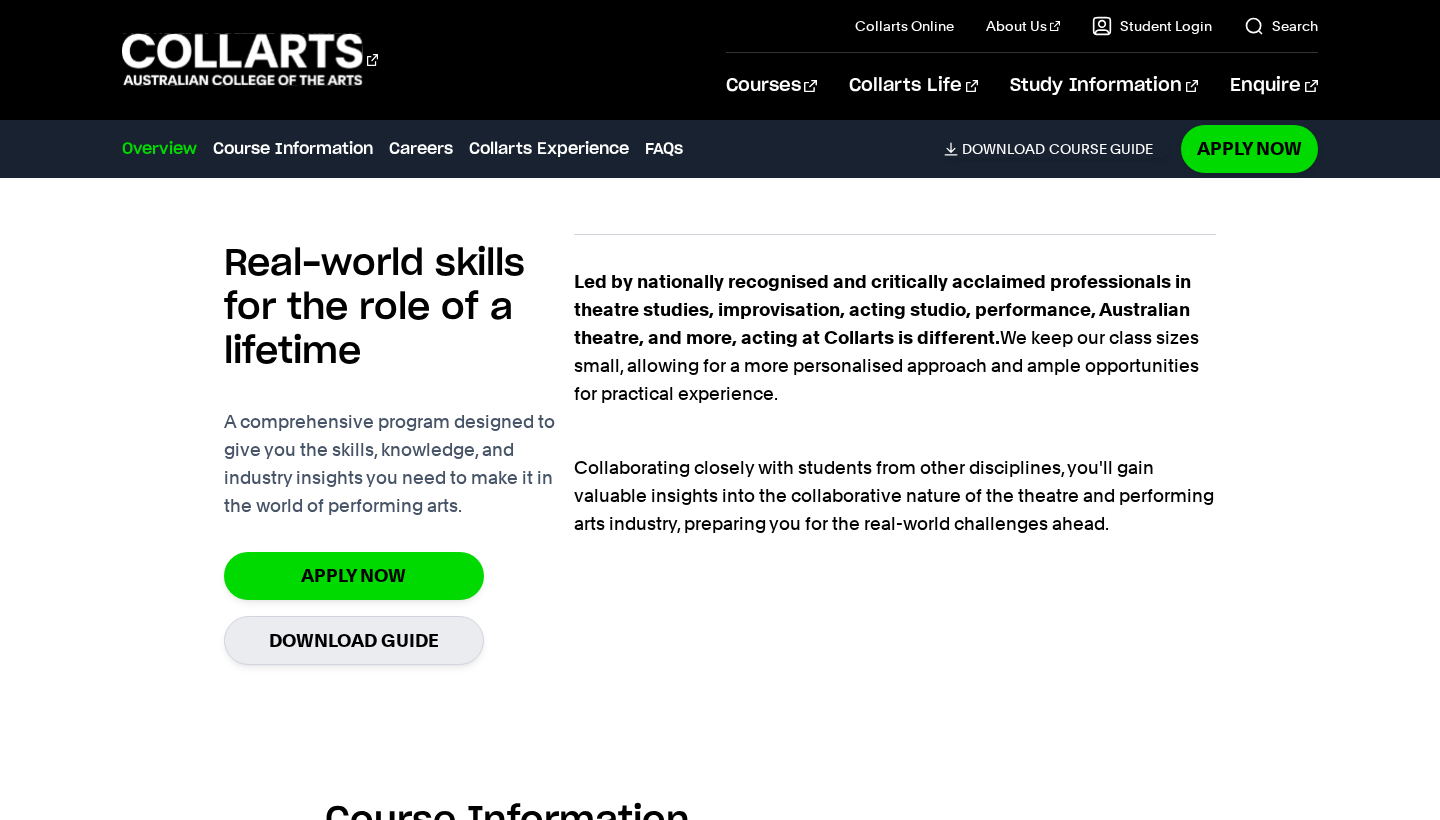 scroll, scrollTop: 1304, scrollLeft: 0, axis: vertical 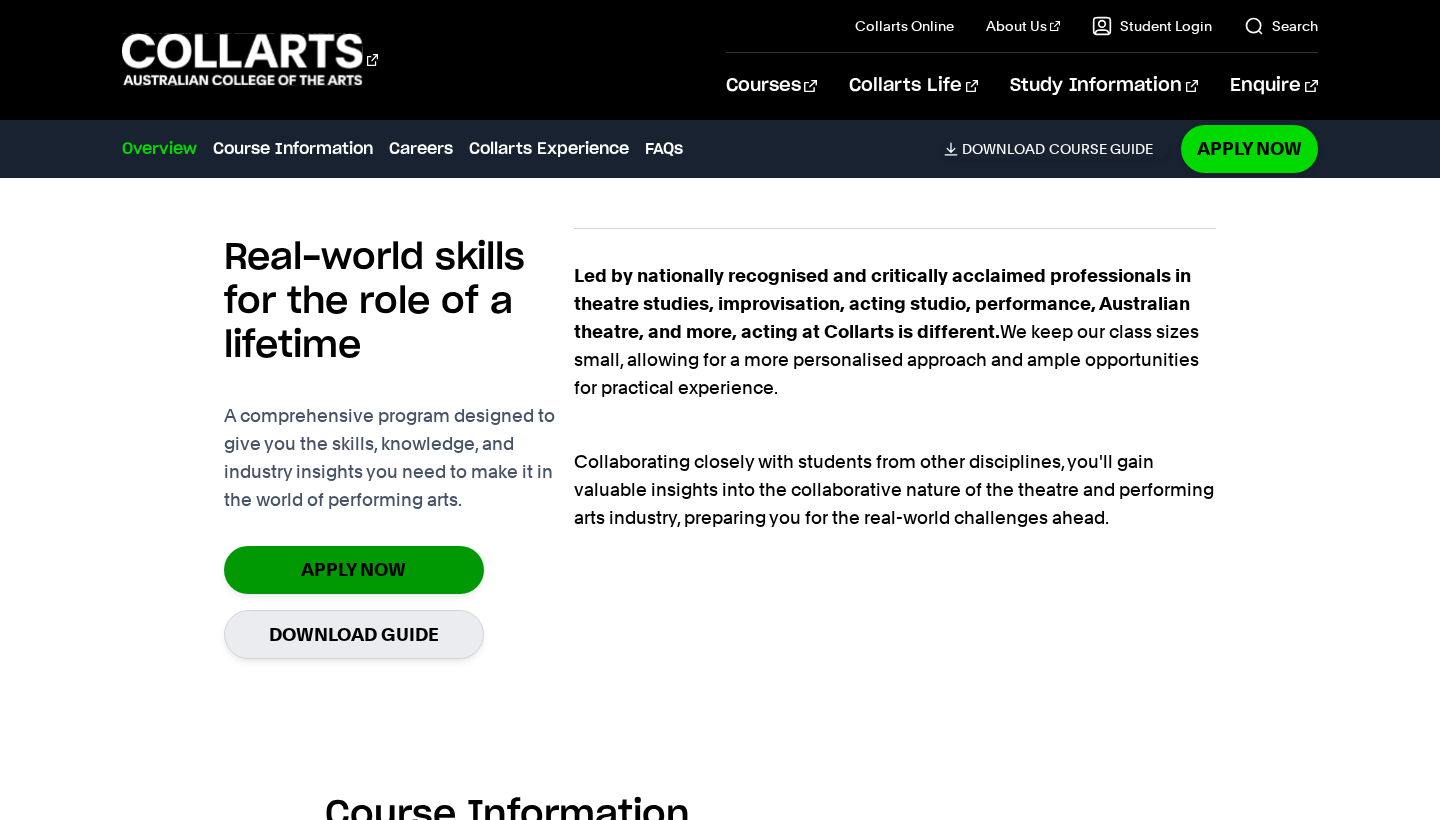 click on "Apply Now" at bounding box center (354, 569) 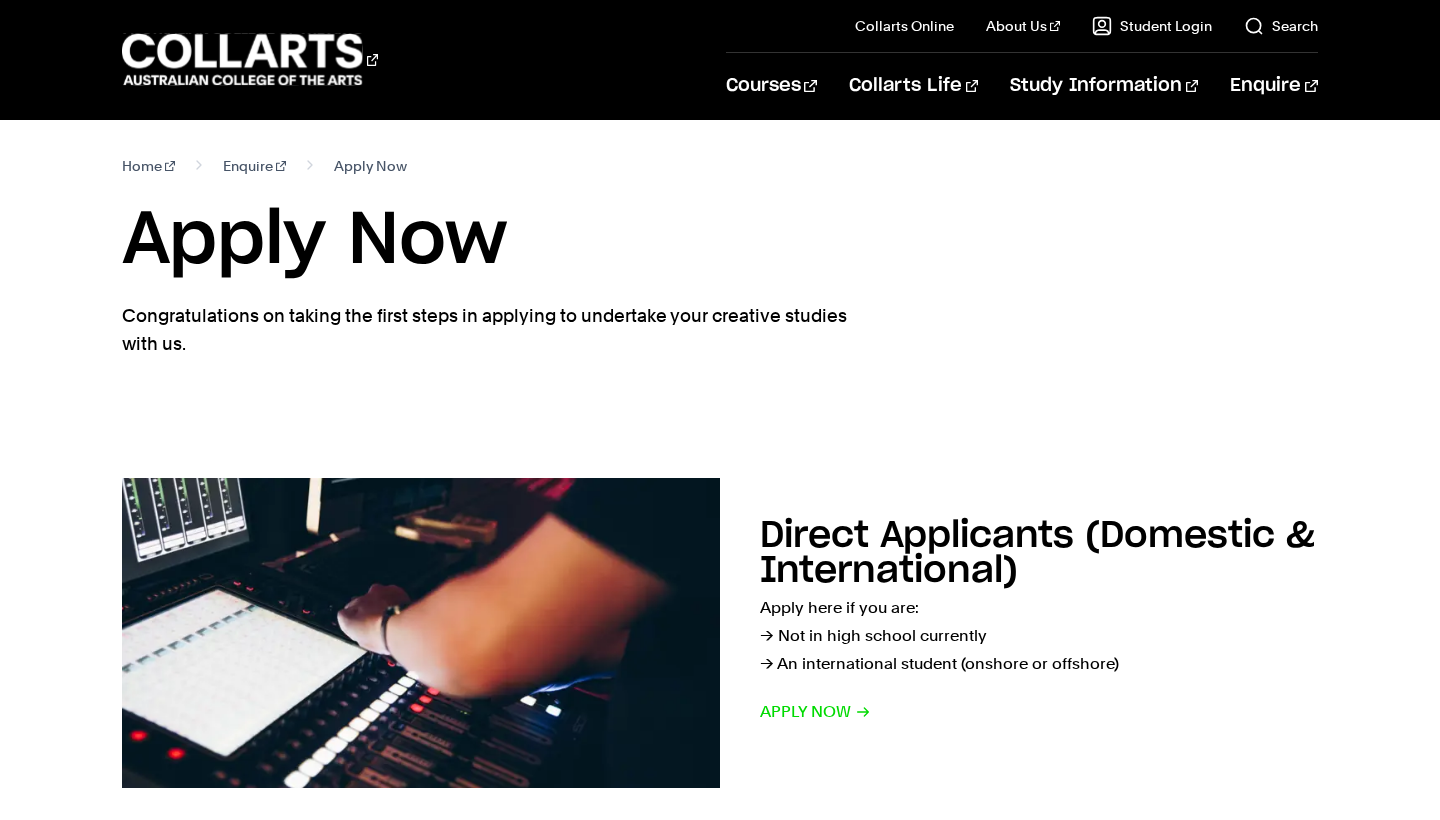 scroll, scrollTop: 0, scrollLeft: 0, axis: both 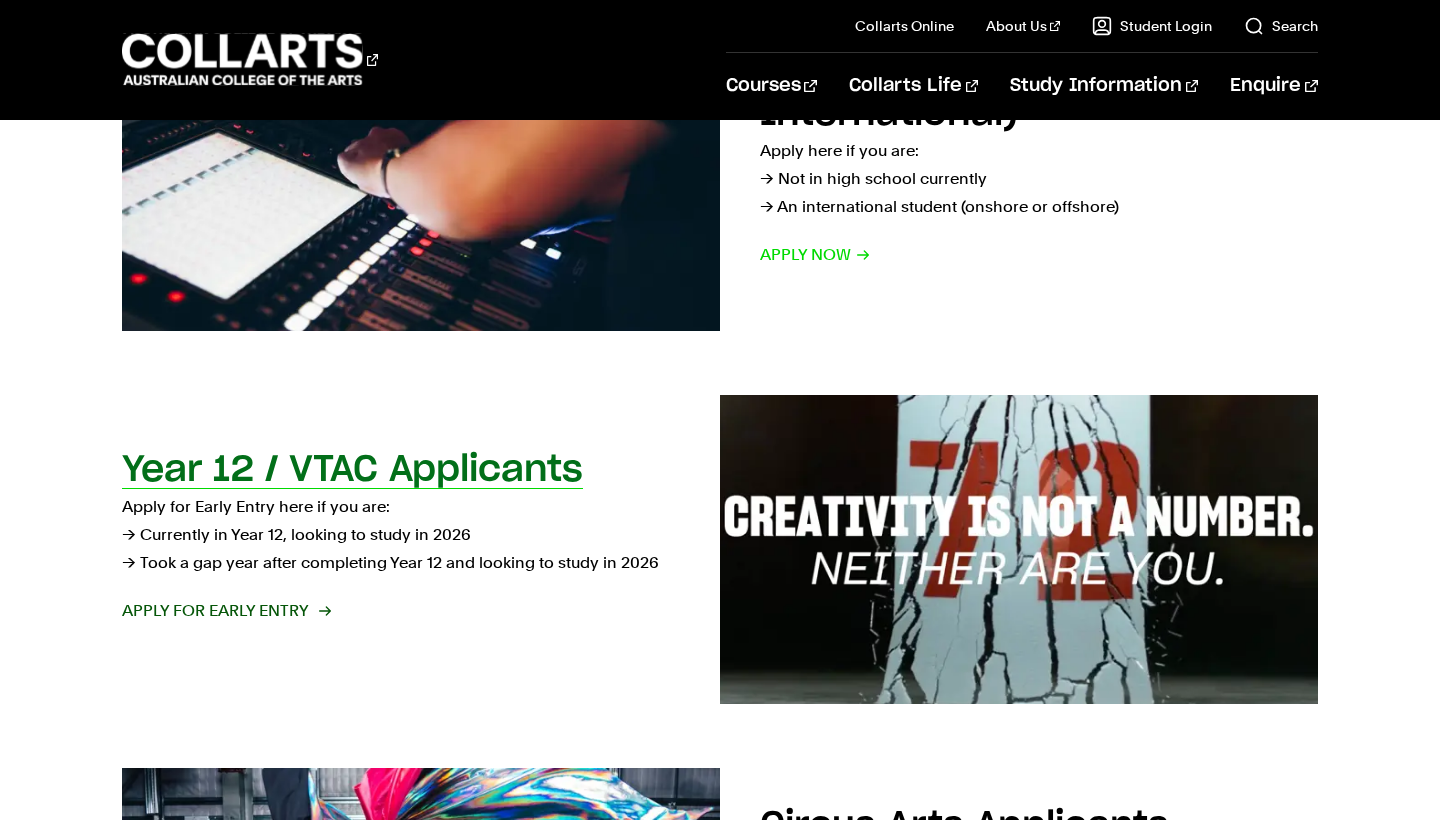 click on "Apply for Early Entry" at bounding box center (225, 611) 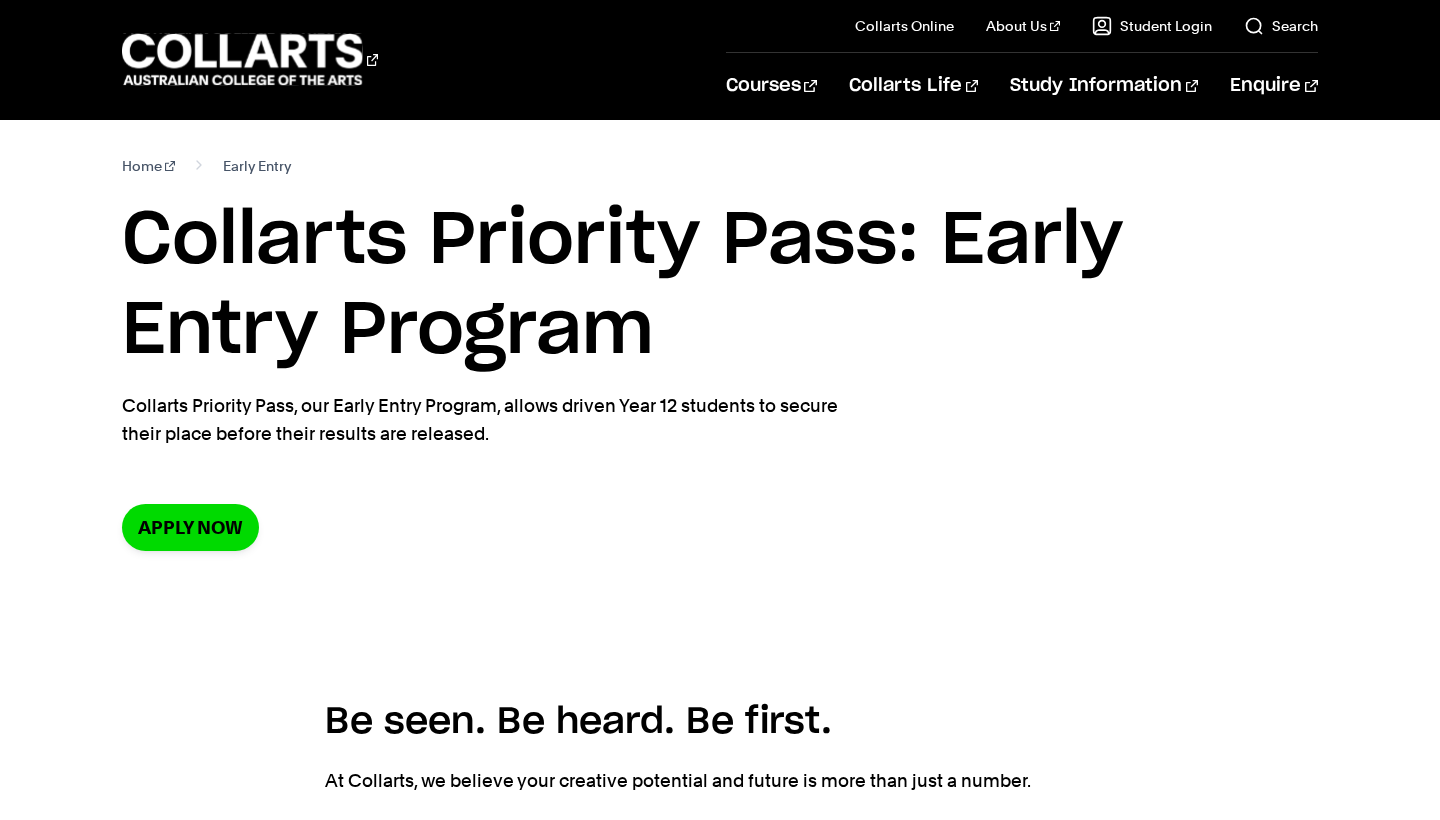 scroll, scrollTop: 0, scrollLeft: 0, axis: both 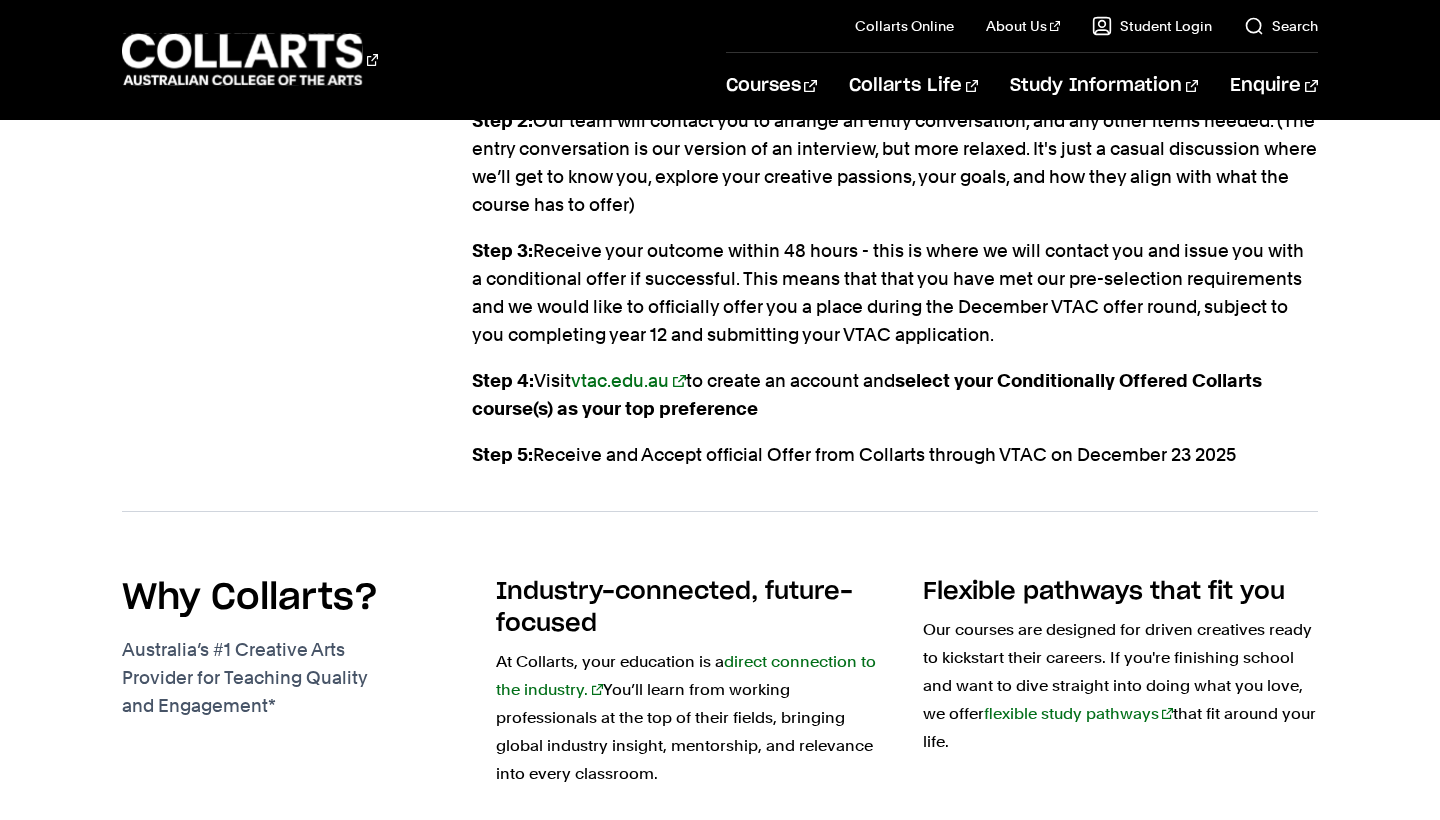 click on "vtac.edu.au" at bounding box center (628, 380) 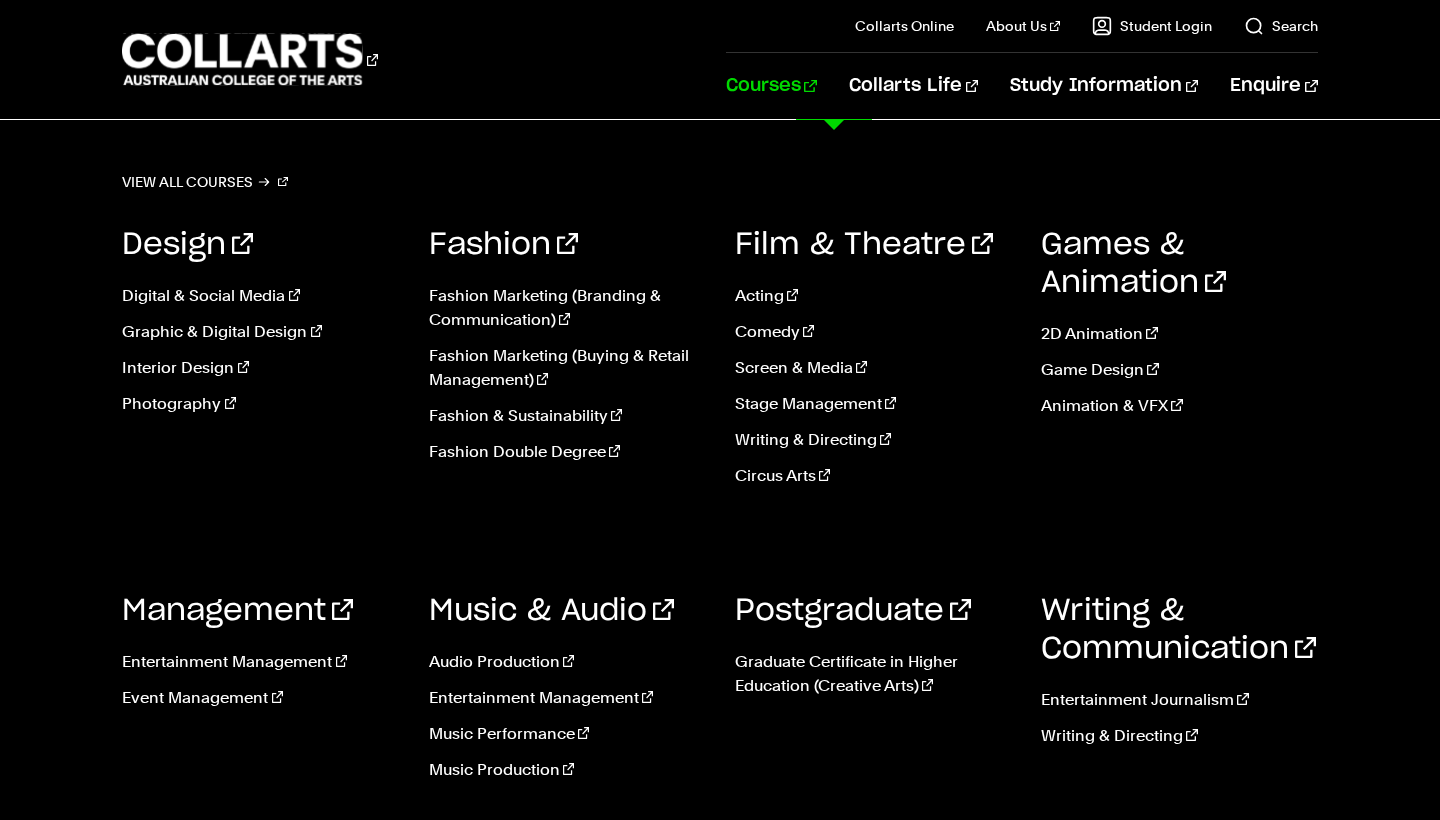 scroll, scrollTop: 1353, scrollLeft: 0, axis: vertical 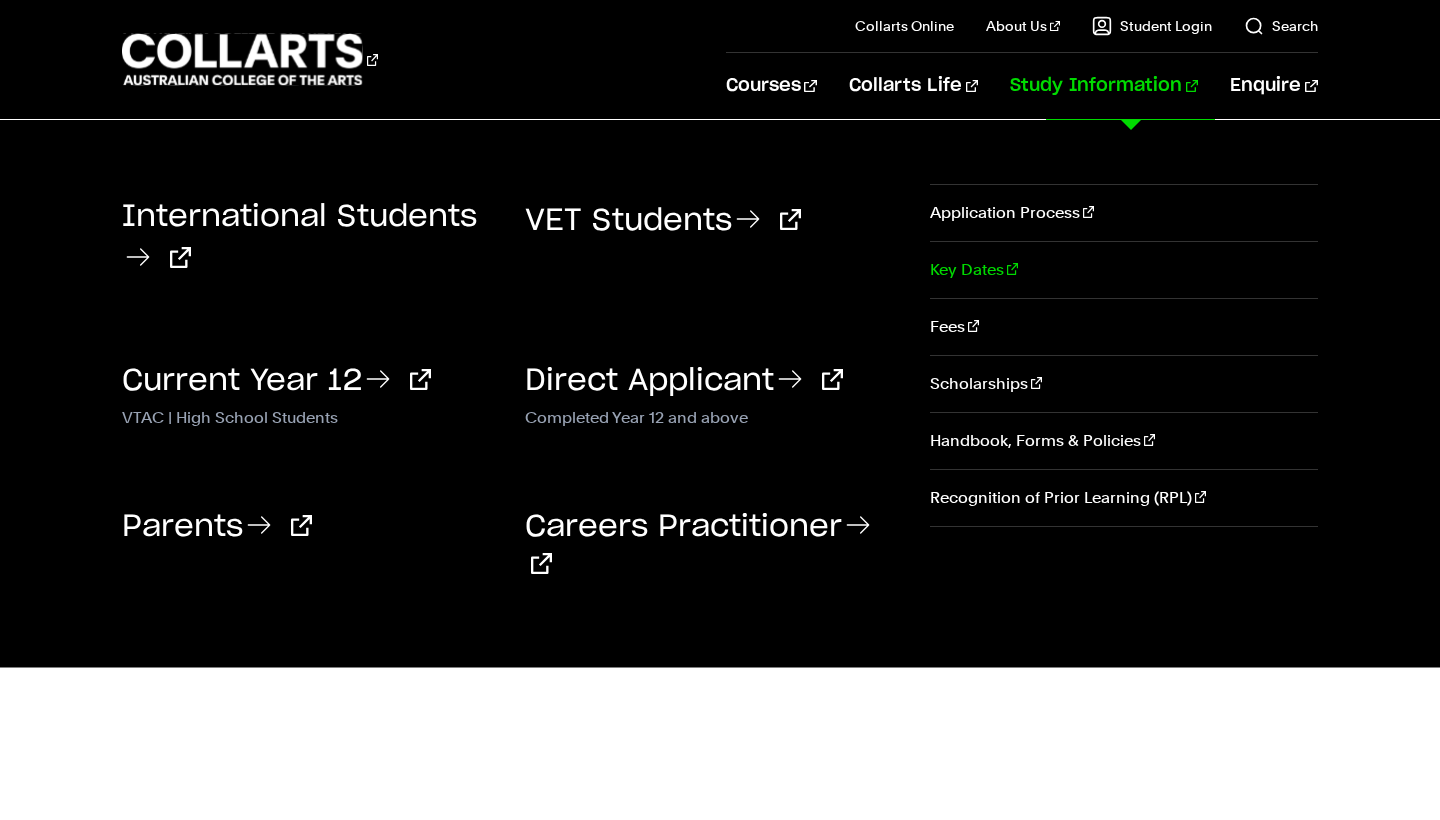 click on "Key Dates" at bounding box center (1124, 270) 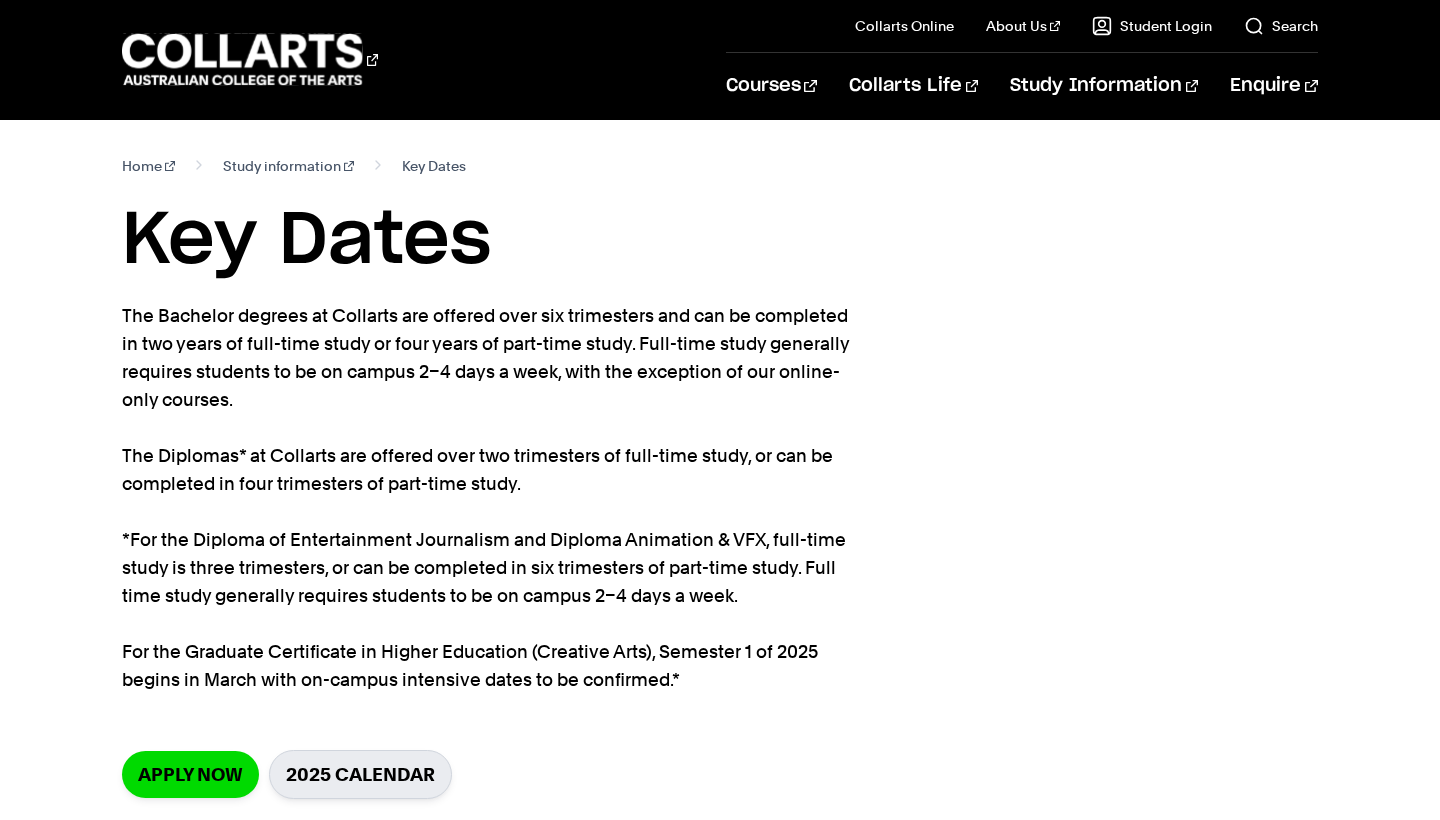 scroll, scrollTop: 150, scrollLeft: 0, axis: vertical 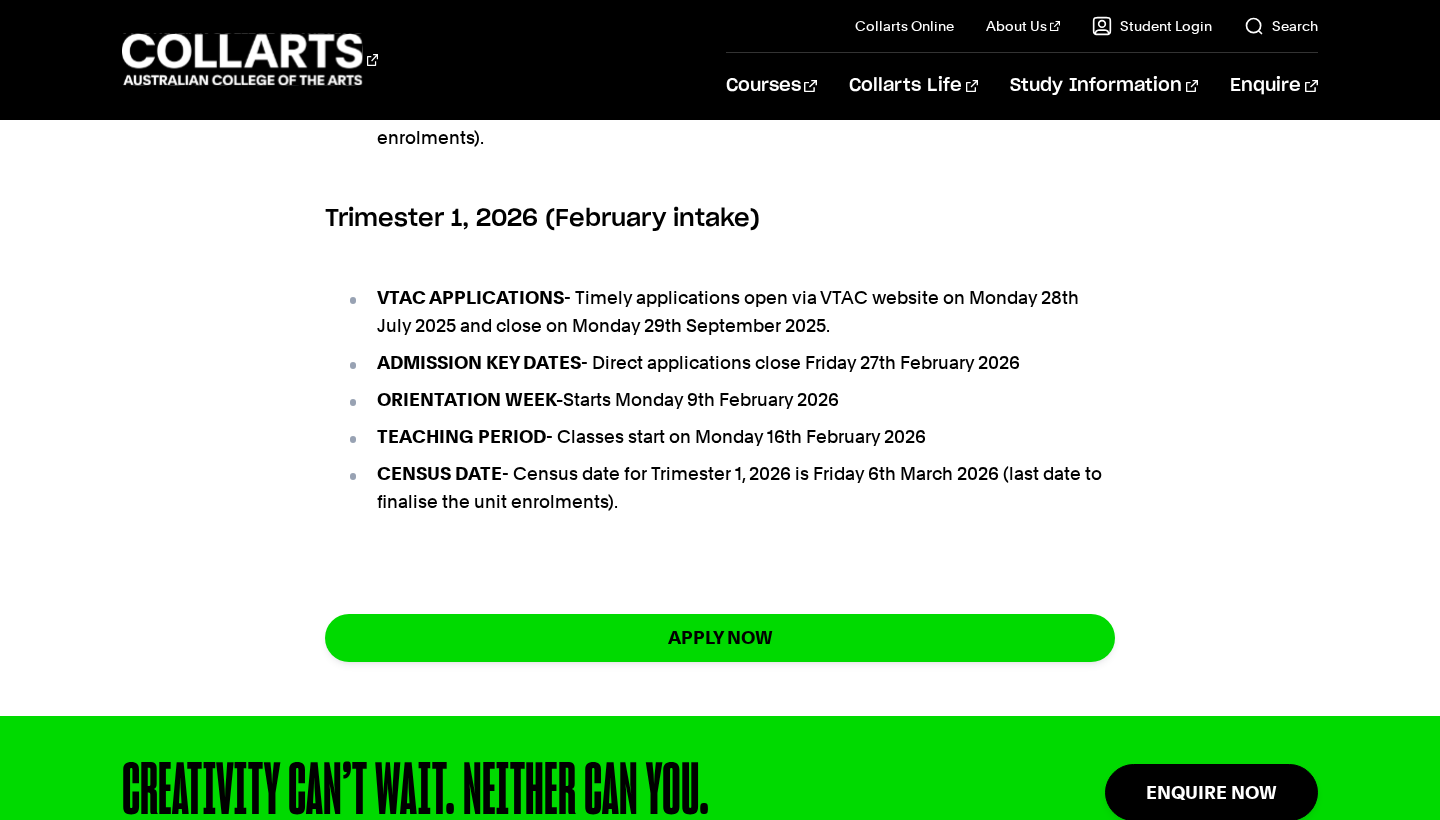 drag, startPoint x: 328, startPoint y: 210, endPoint x: 748, endPoint y: 513, distance: 517.889 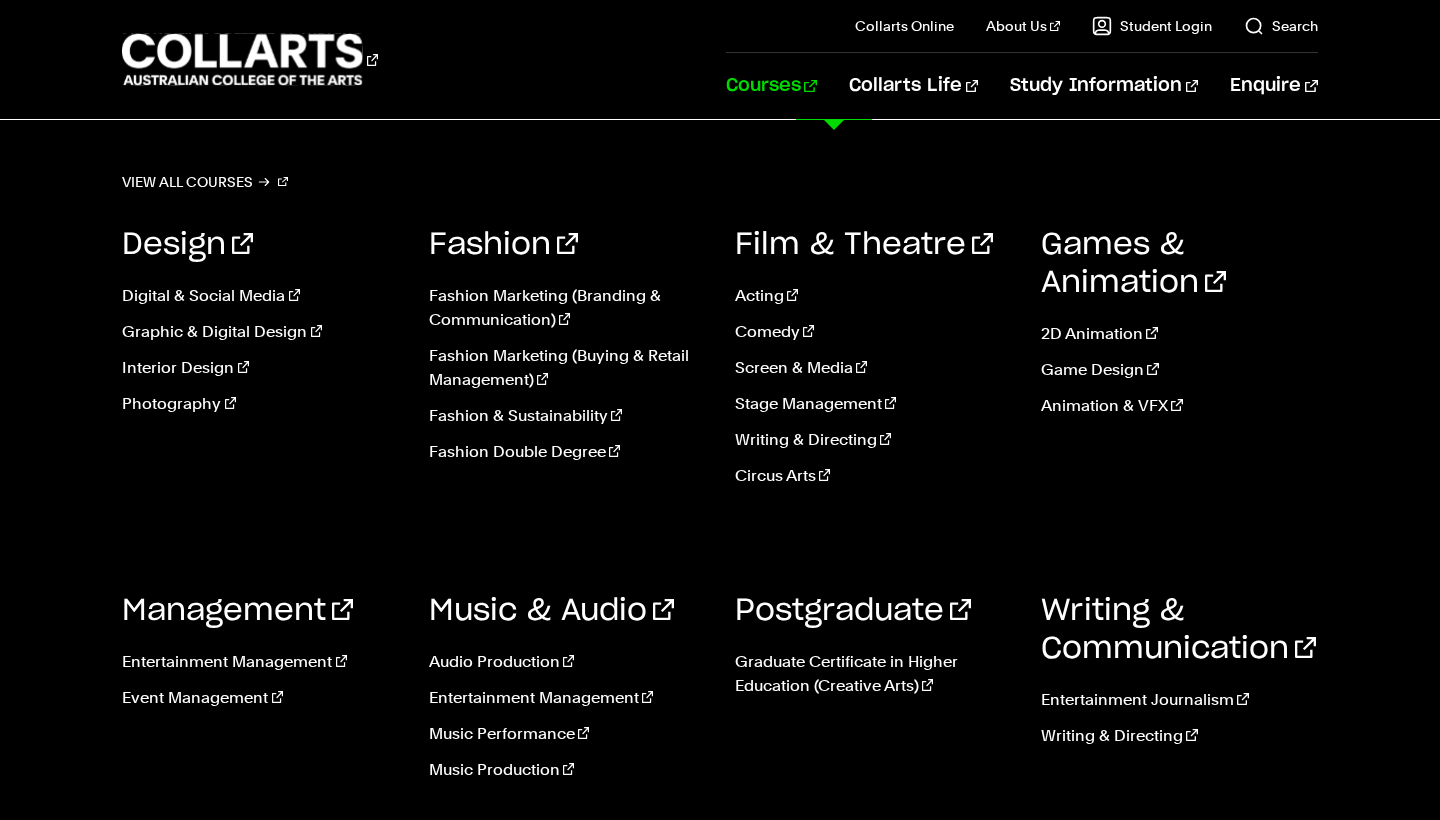 scroll, scrollTop: 22, scrollLeft: 0, axis: vertical 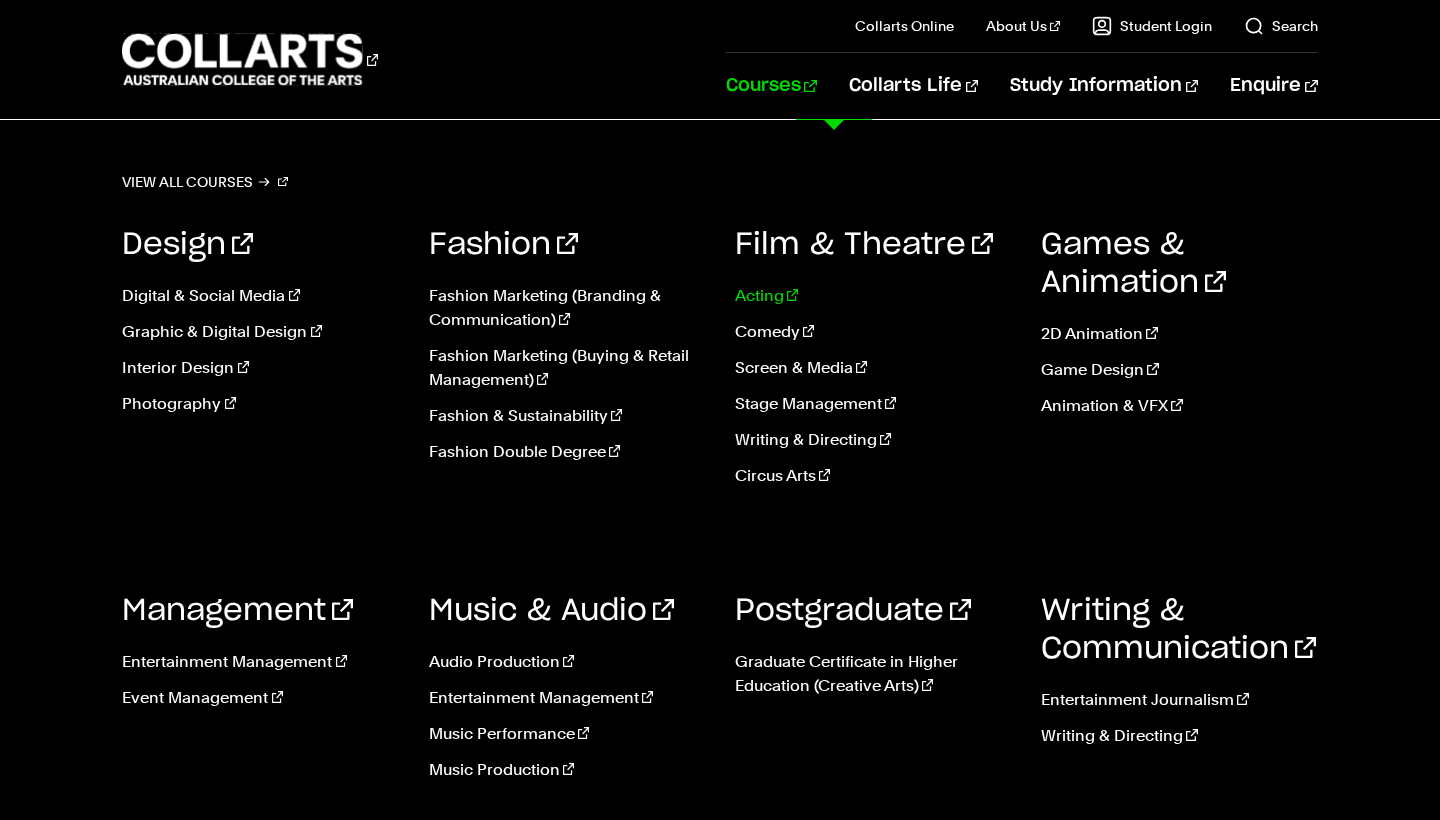 click on "Acting" at bounding box center [873, 296] 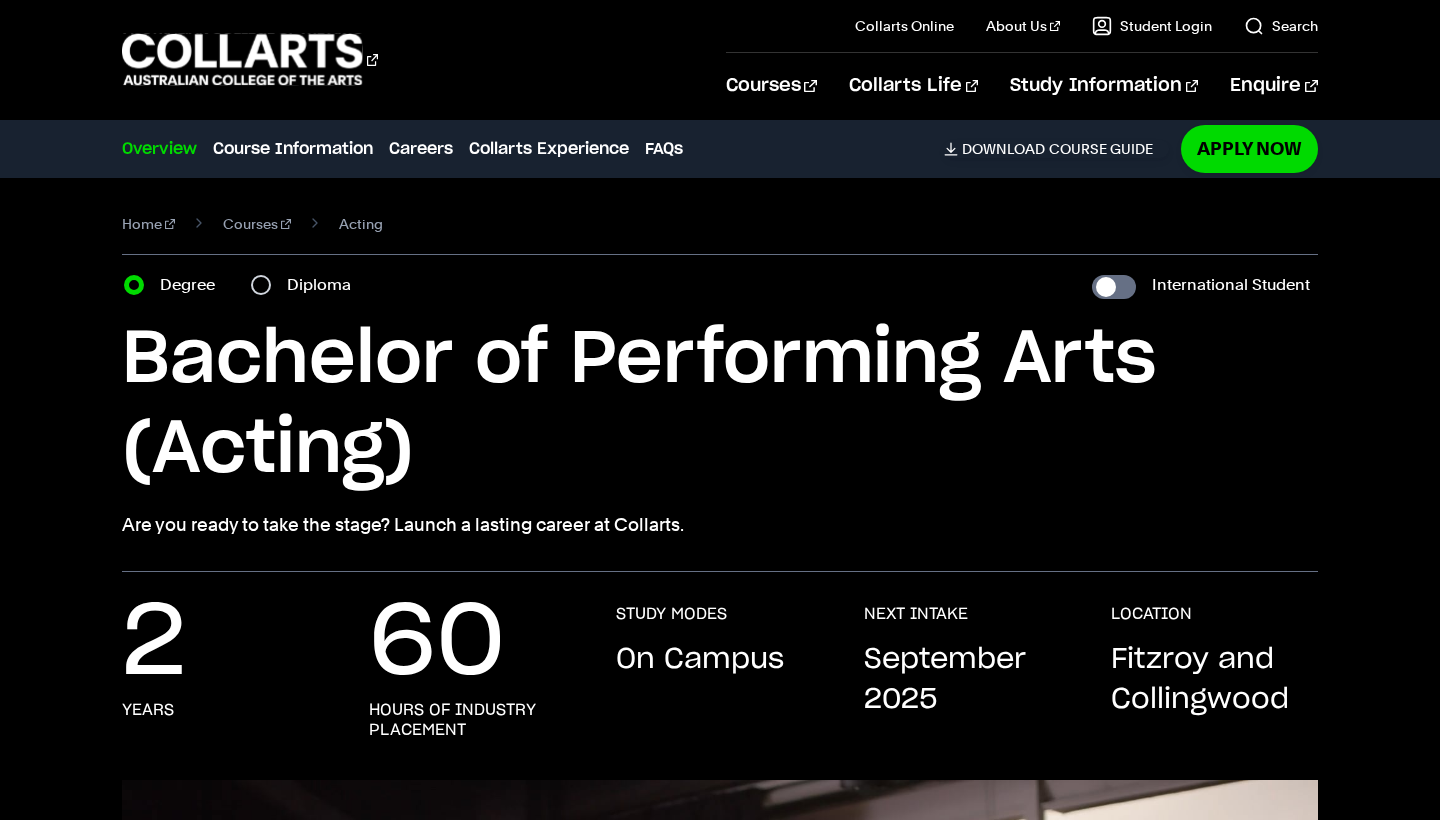 scroll, scrollTop: 77, scrollLeft: 0, axis: vertical 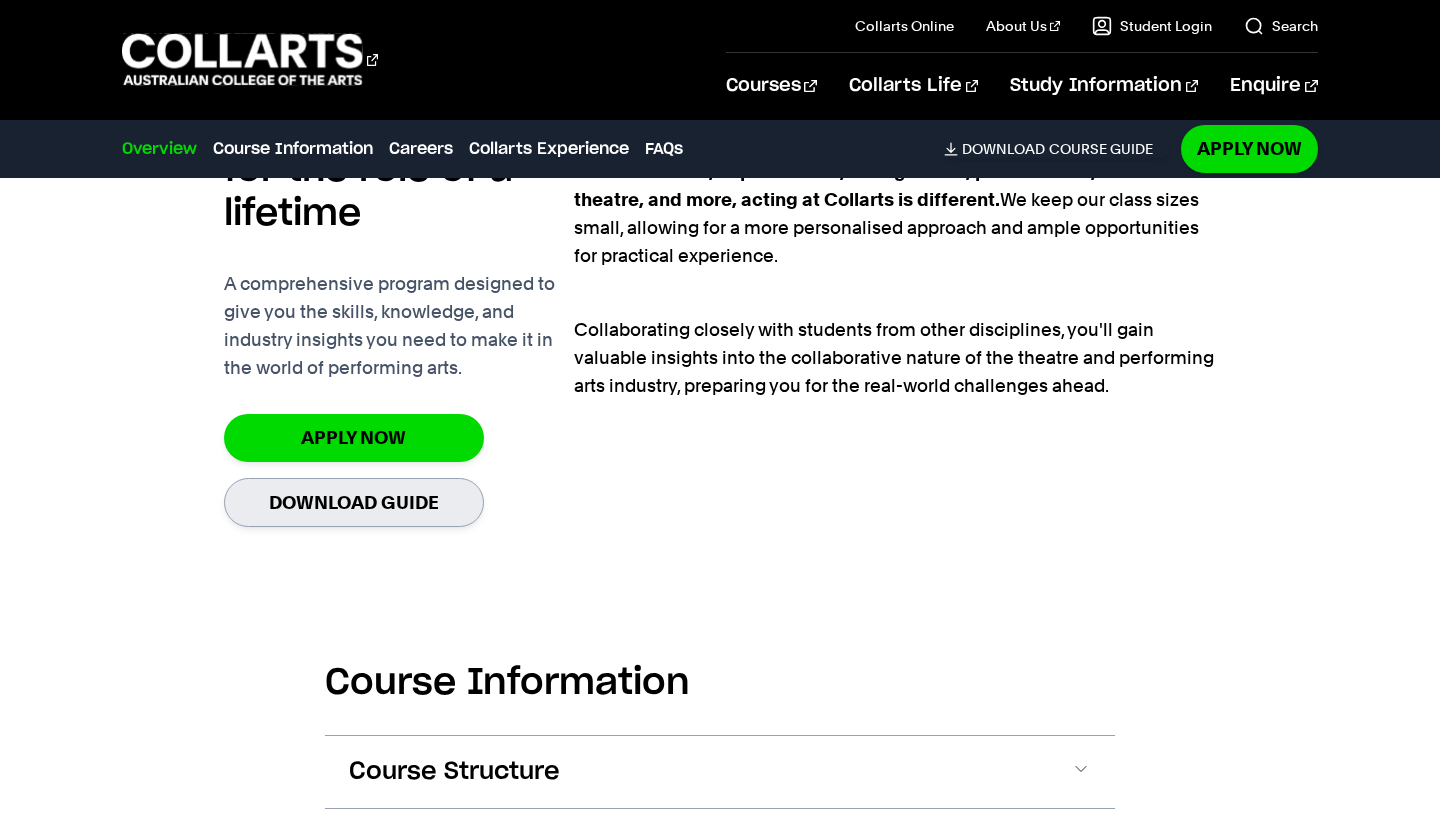 click on "Download Guide" at bounding box center (354, 502) 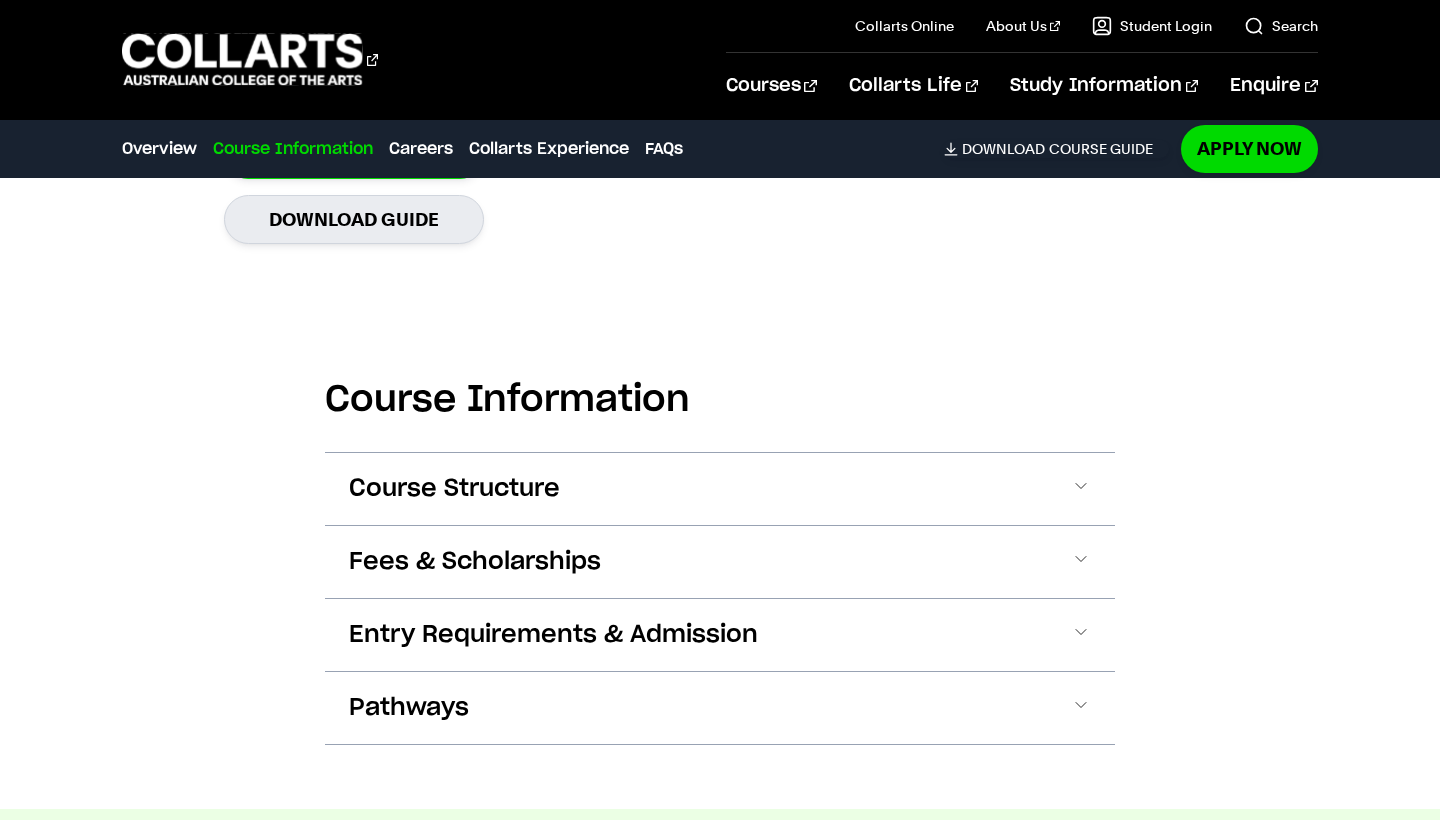scroll, scrollTop: 1754, scrollLeft: 0, axis: vertical 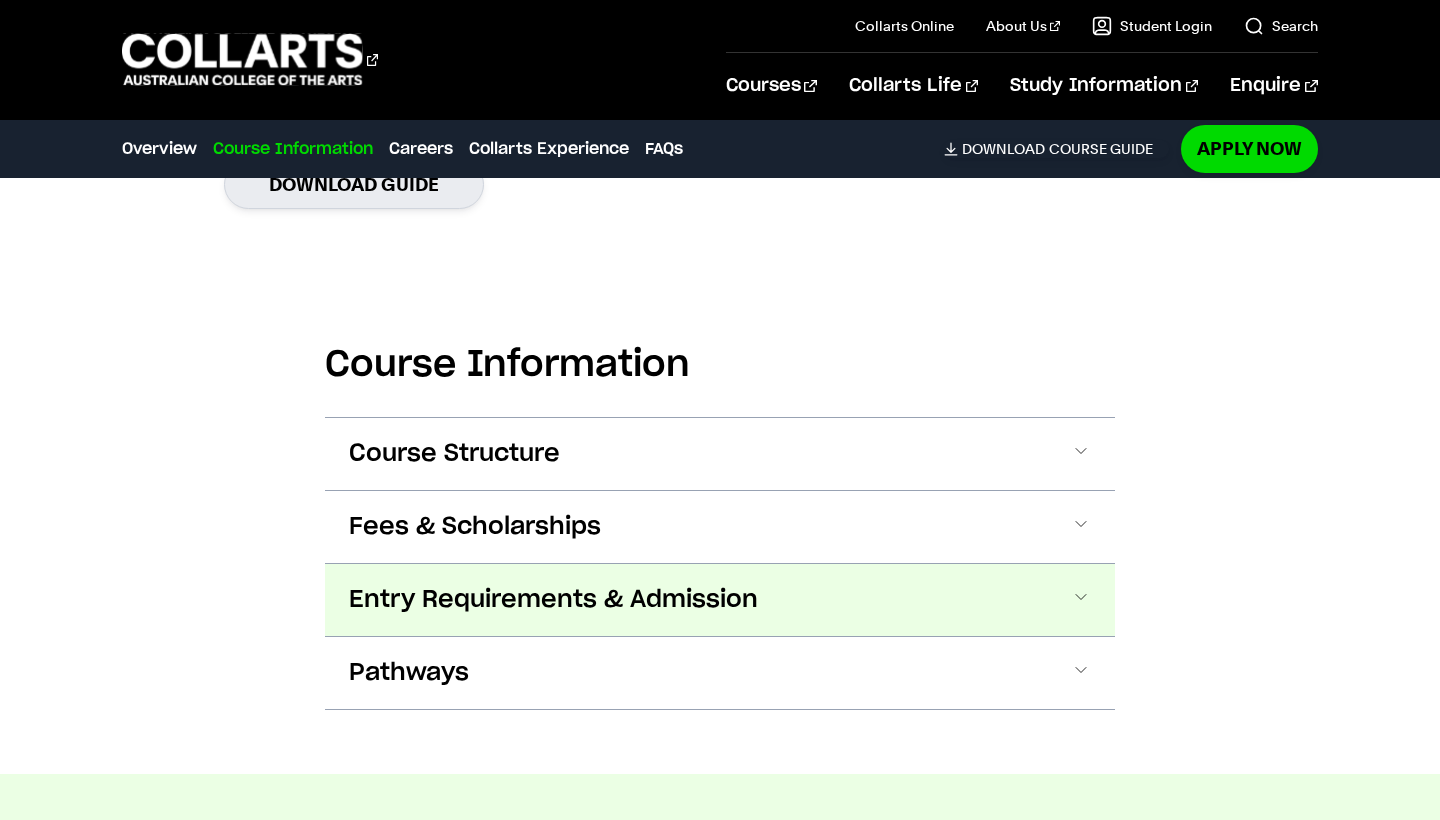 click on "Entry Requirements & Admission" at bounding box center [553, 600] 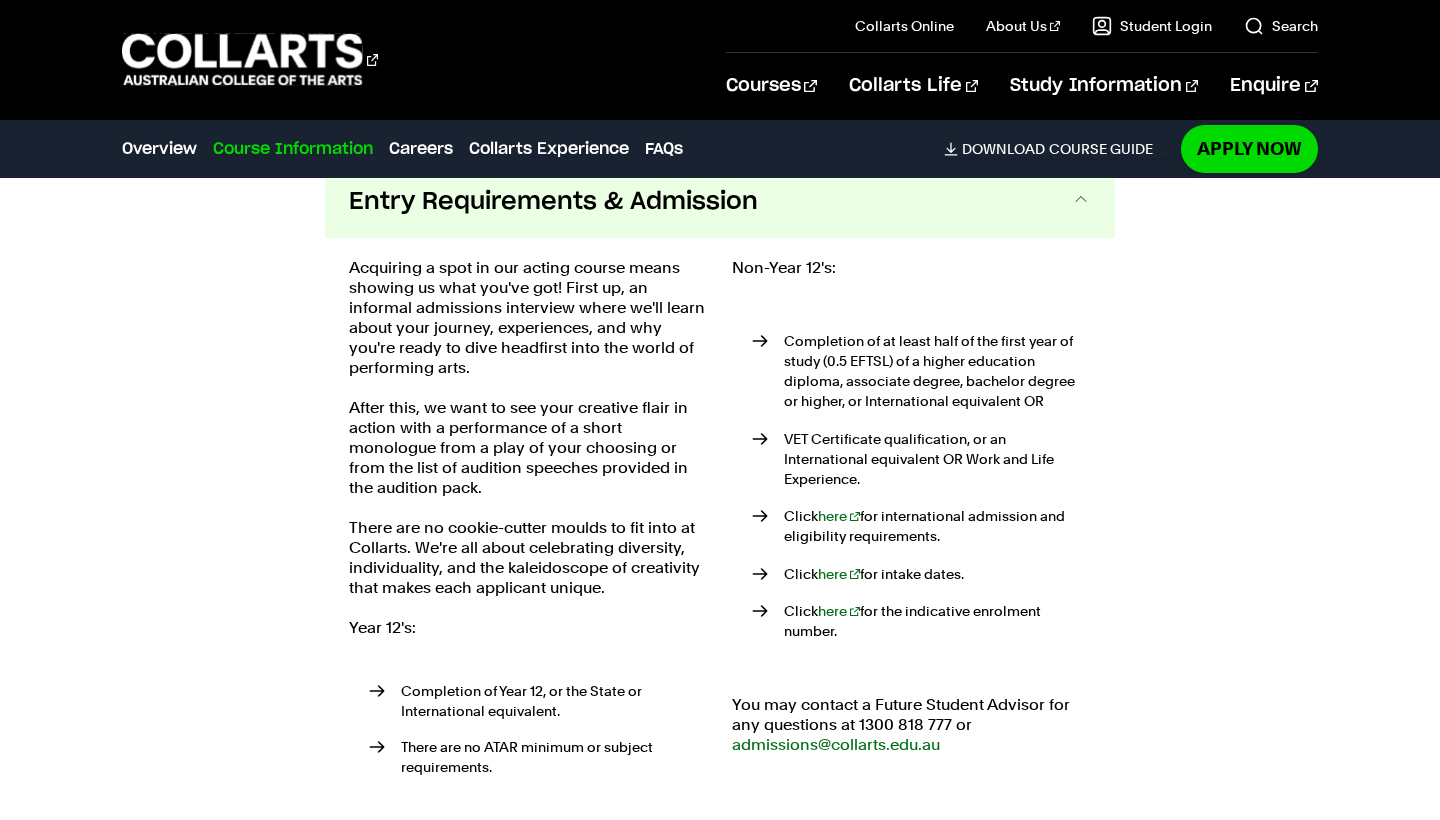 scroll, scrollTop: 2157, scrollLeft: 0, axis: vertical 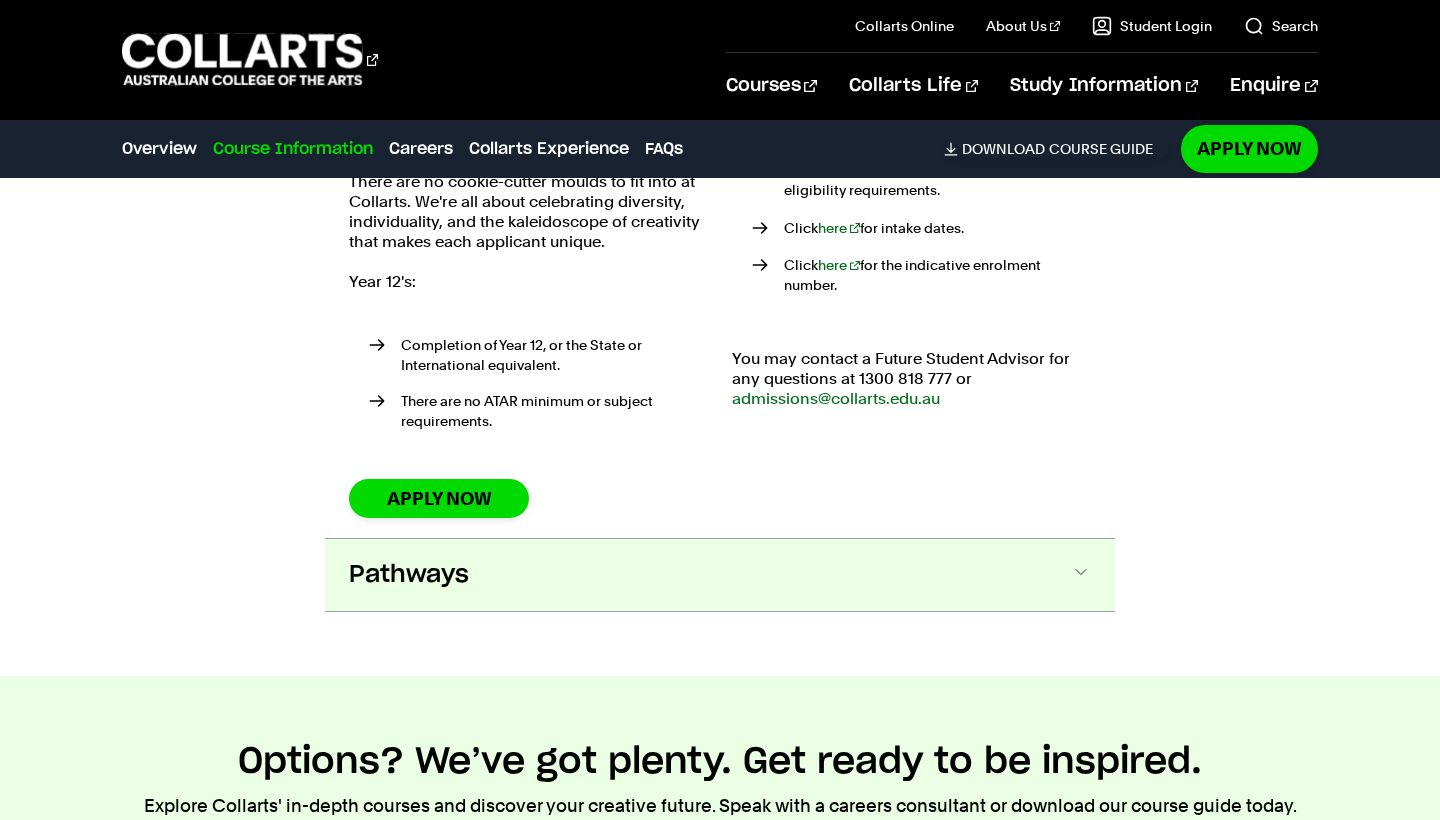 click on "Pathways" at bounding box center (720, 575) 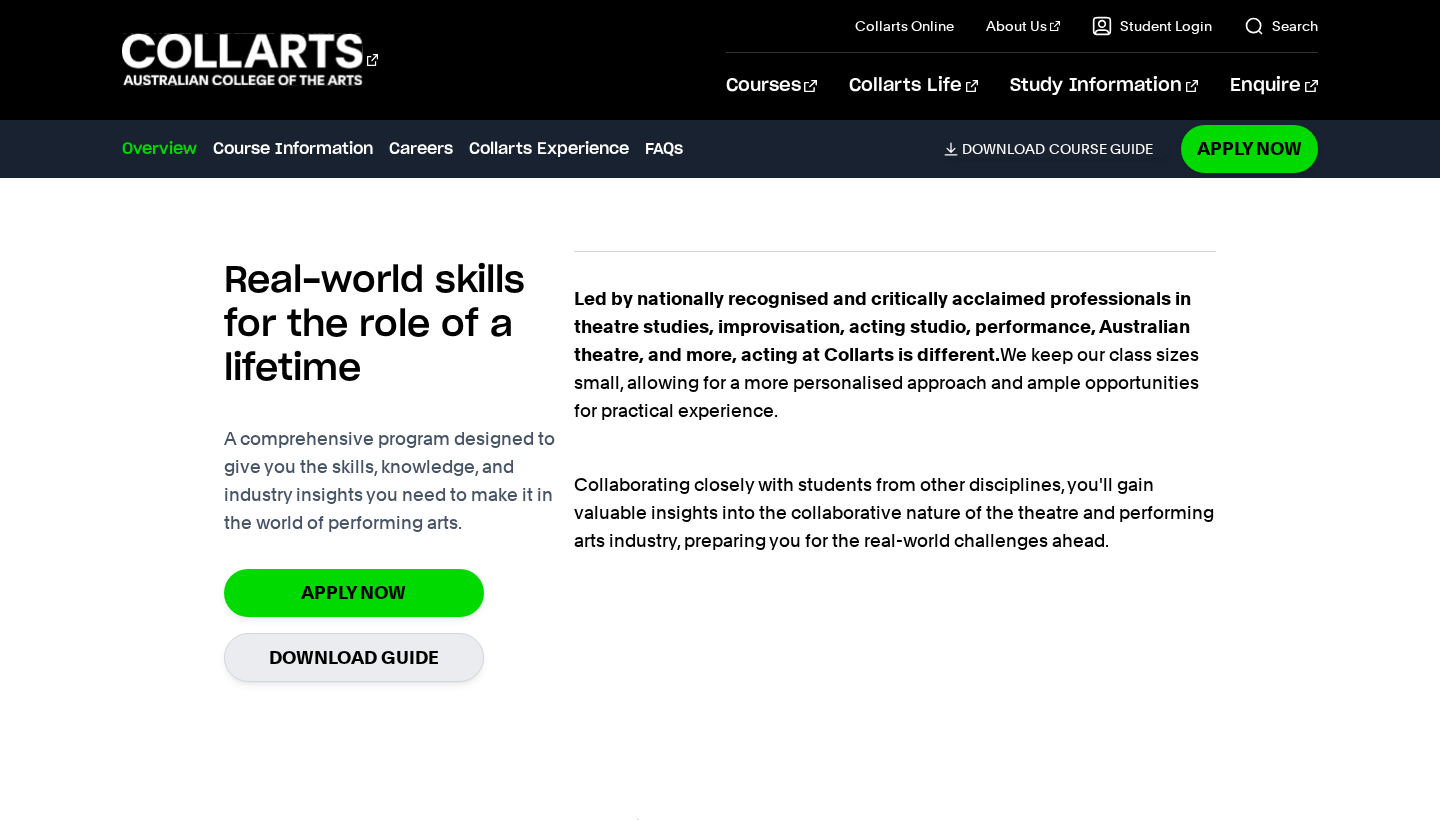 scroll, scrollTop: 1278, scrollLeft: 0, axis: vertical 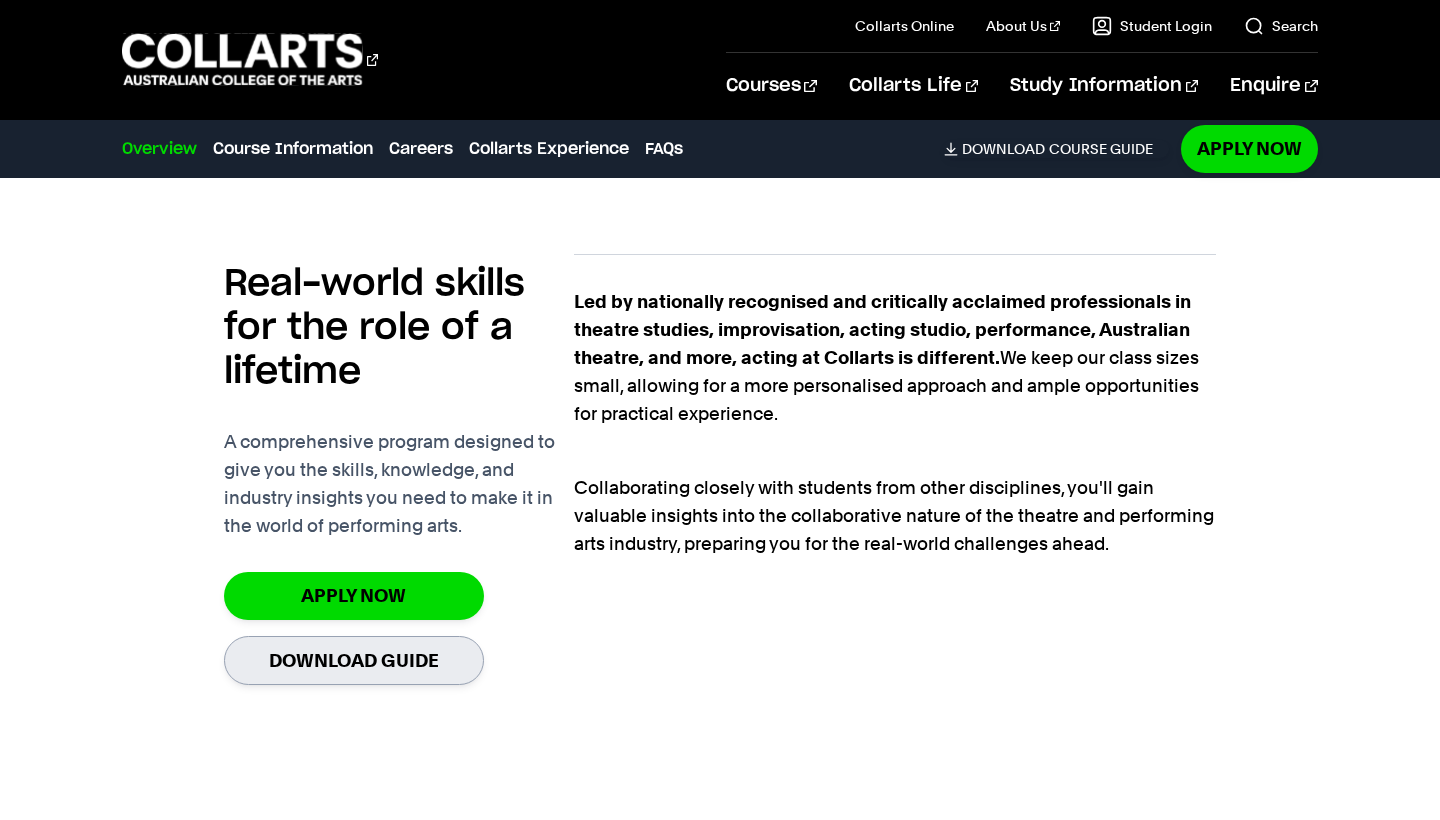 click on "Download Guide" at bounding box center [354, 660] 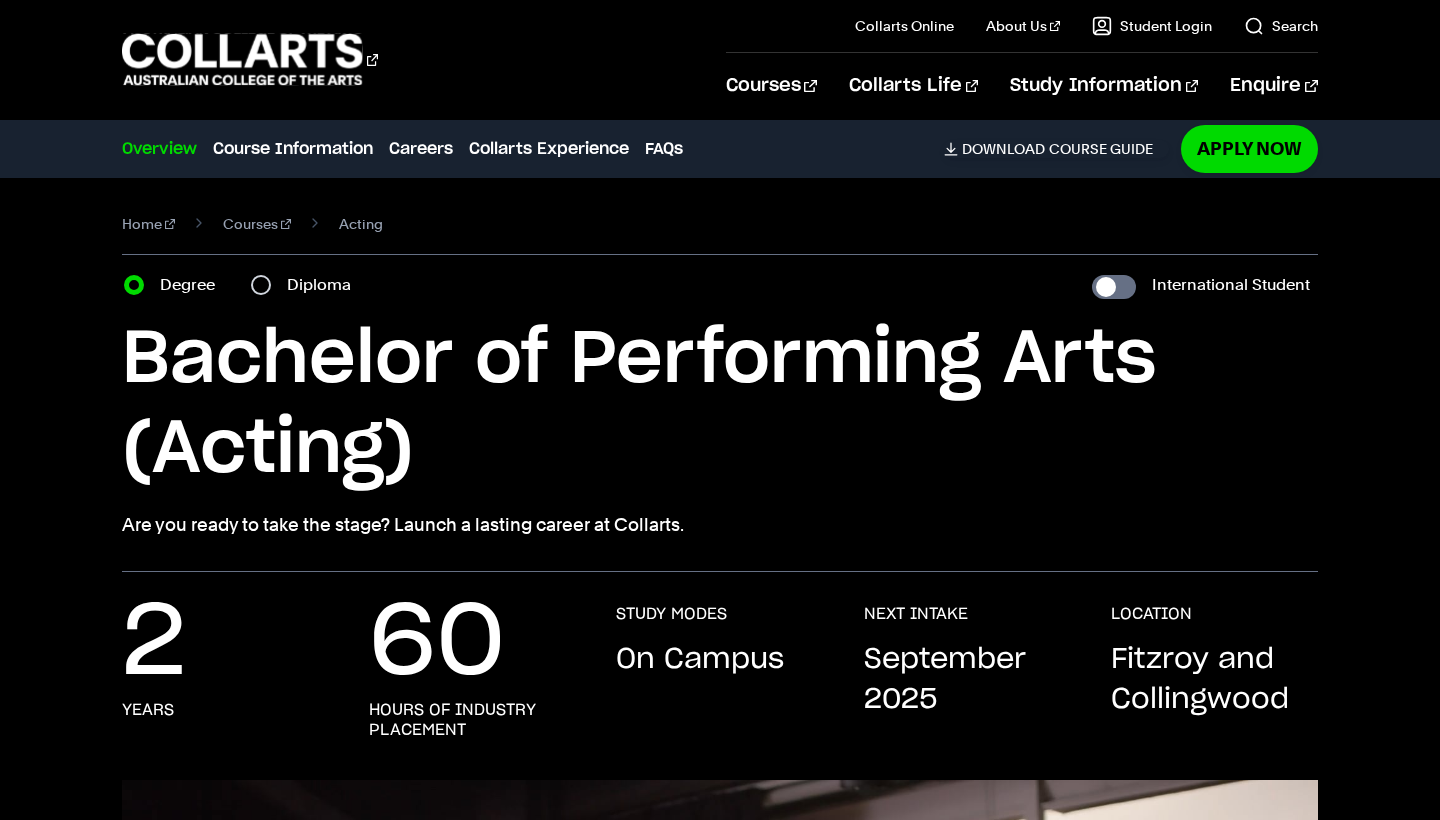 scroll, scrollTop: 0, scrollLeft: 0, axis: both 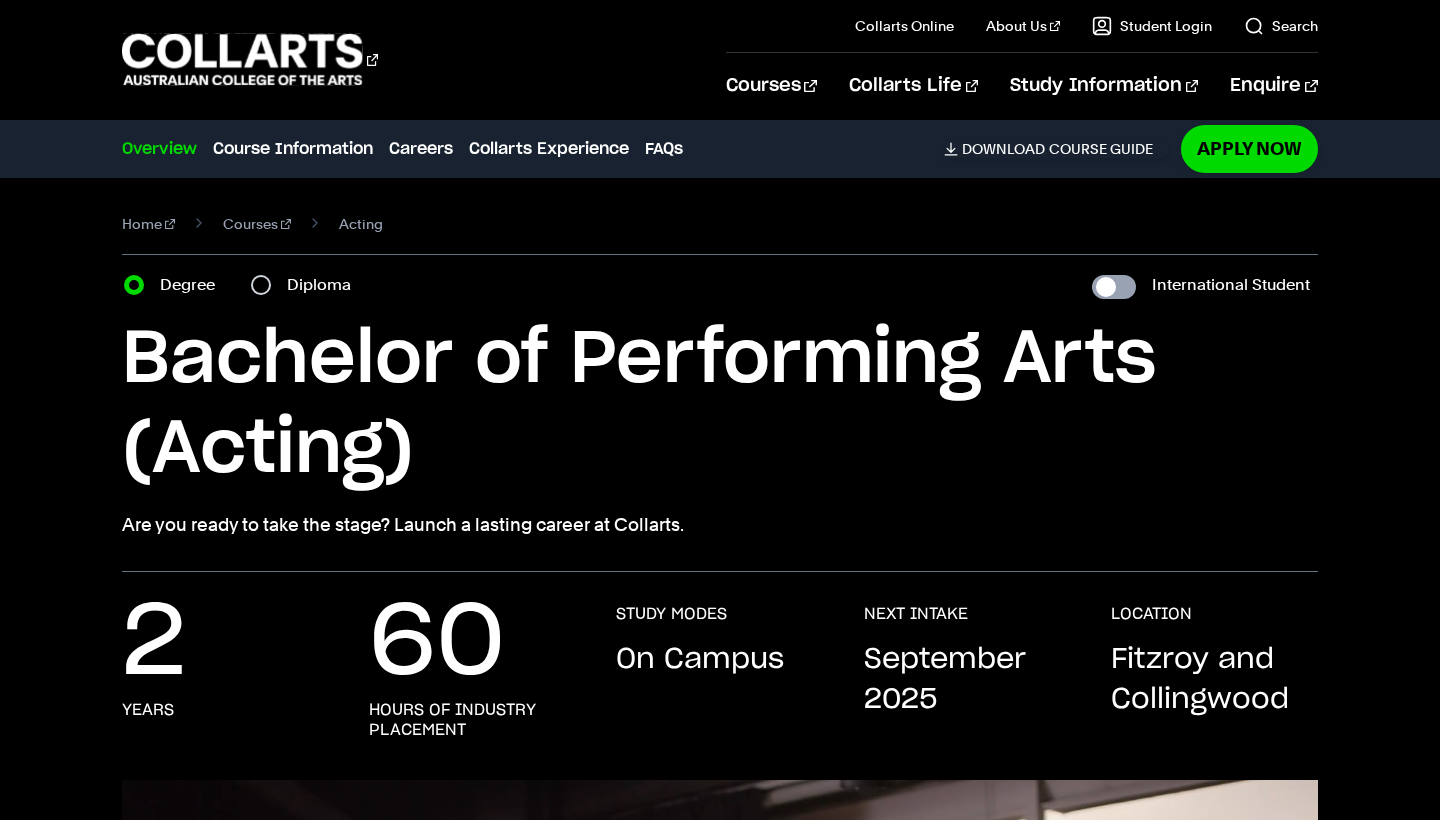 click on "International Student" at bounding box center (1114, 287) 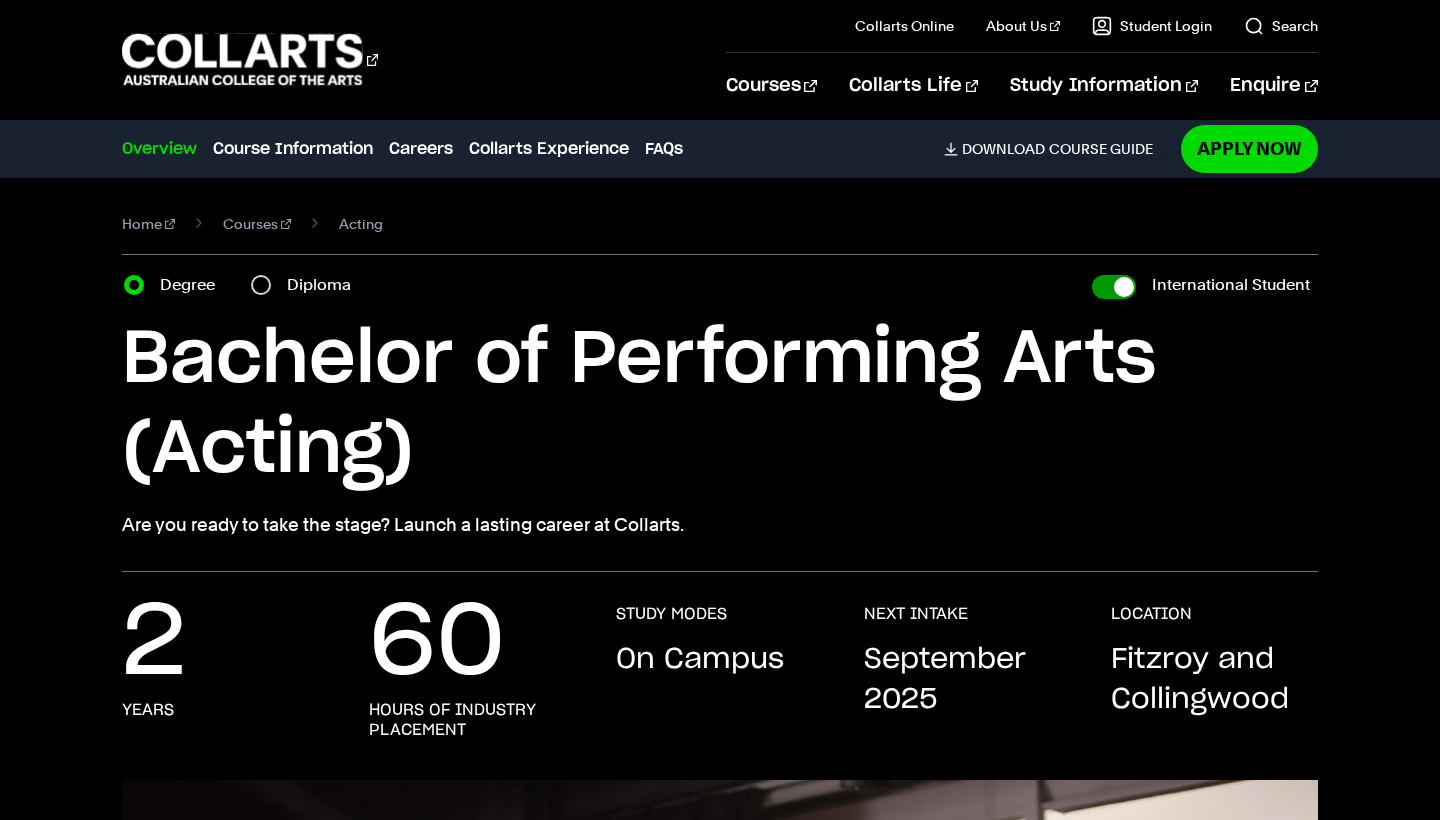 checkbox on "true" 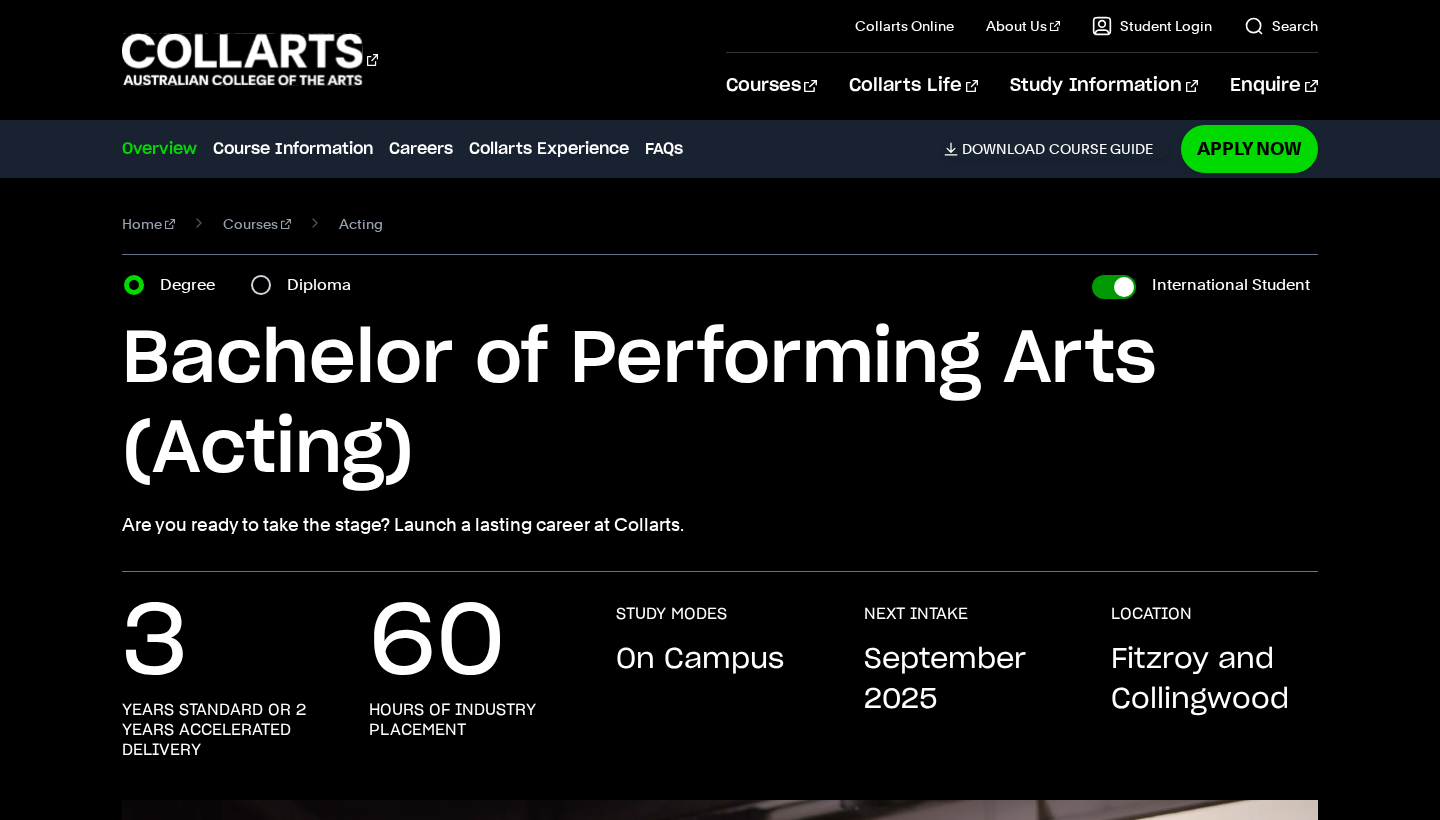 click on "International Student" at bounding box center (1114, 287) 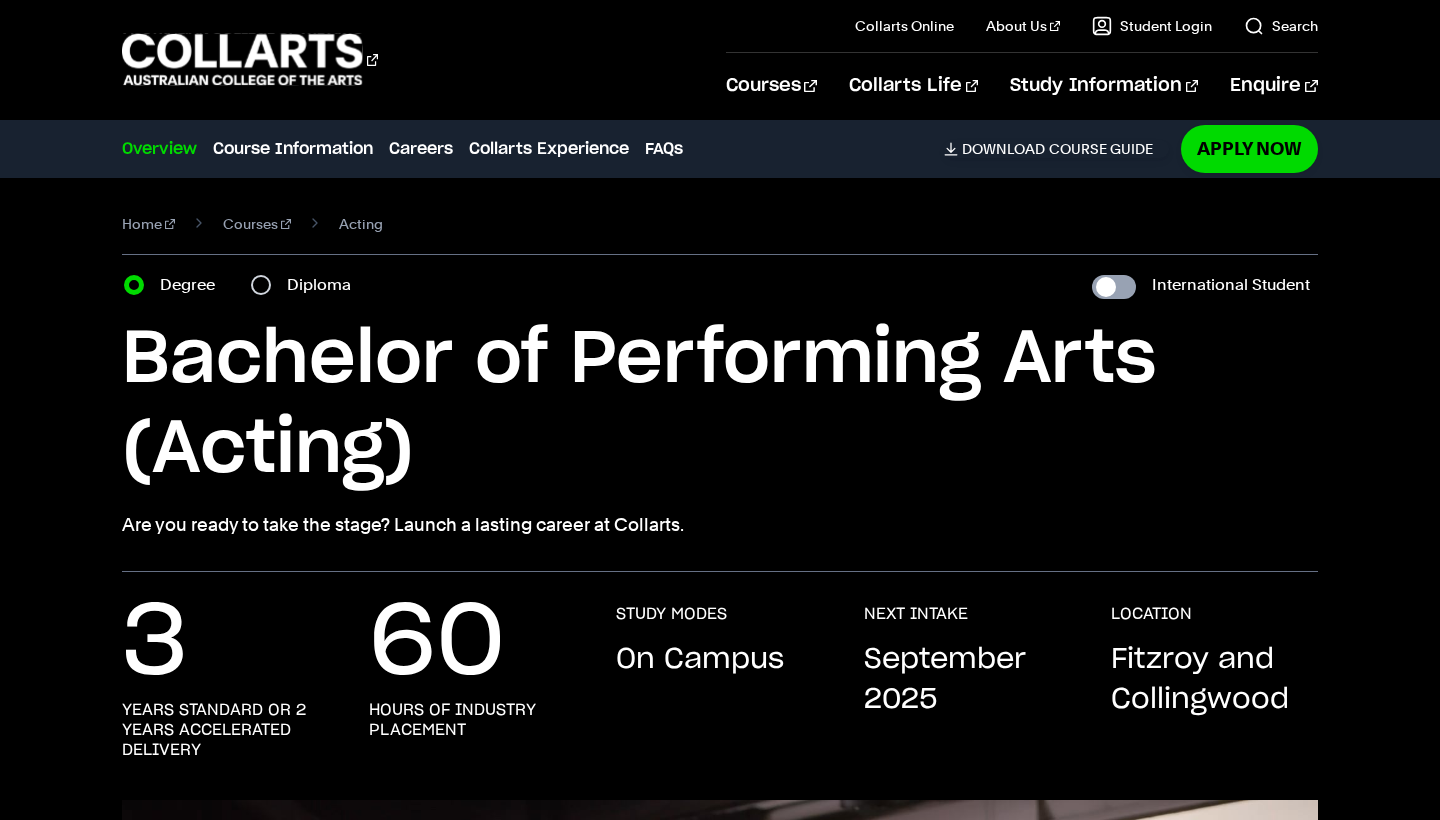 checkbox on "false" 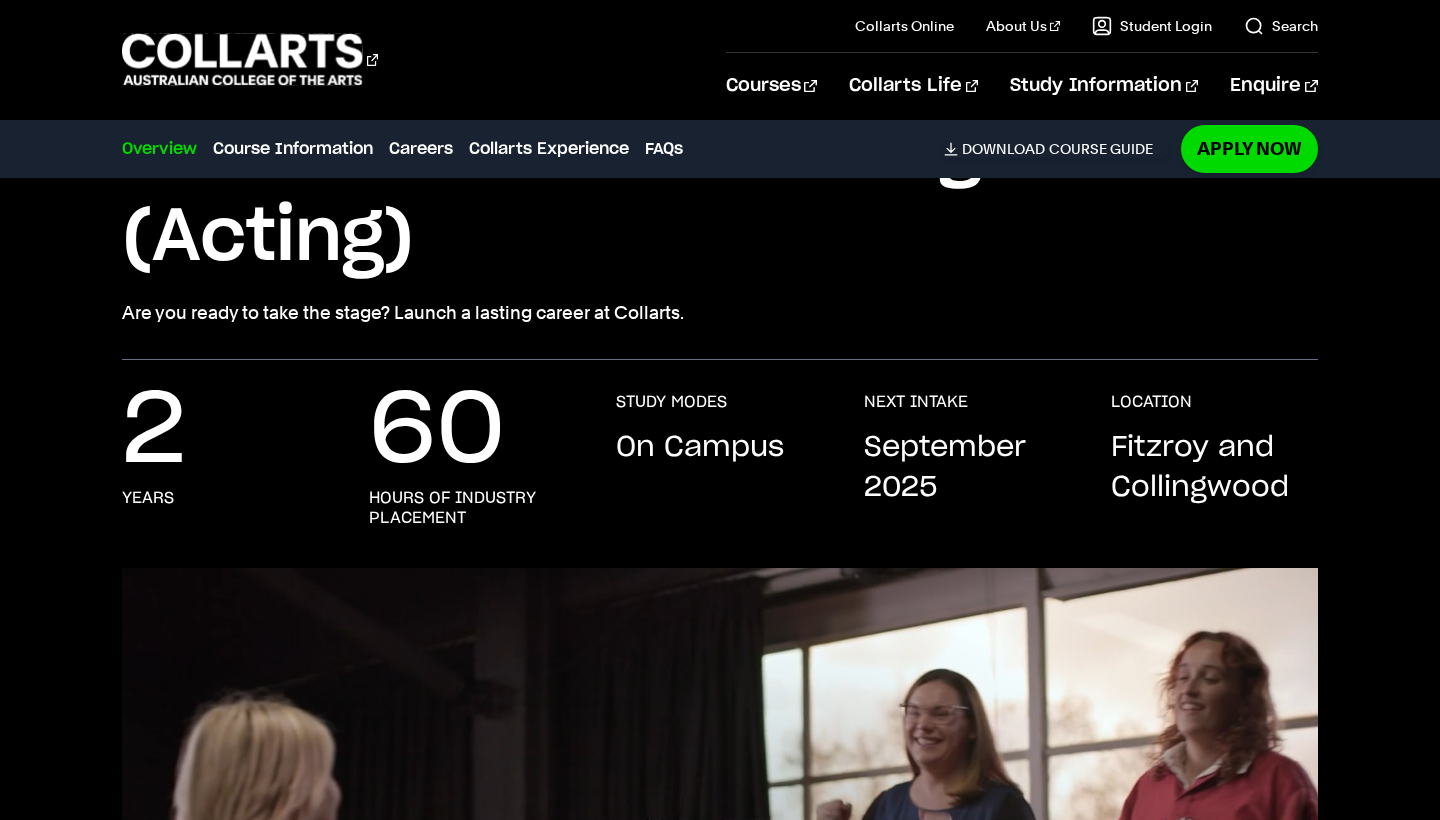 scroll, scrollTop: 253, scrollLeft: 0, axis: vertical 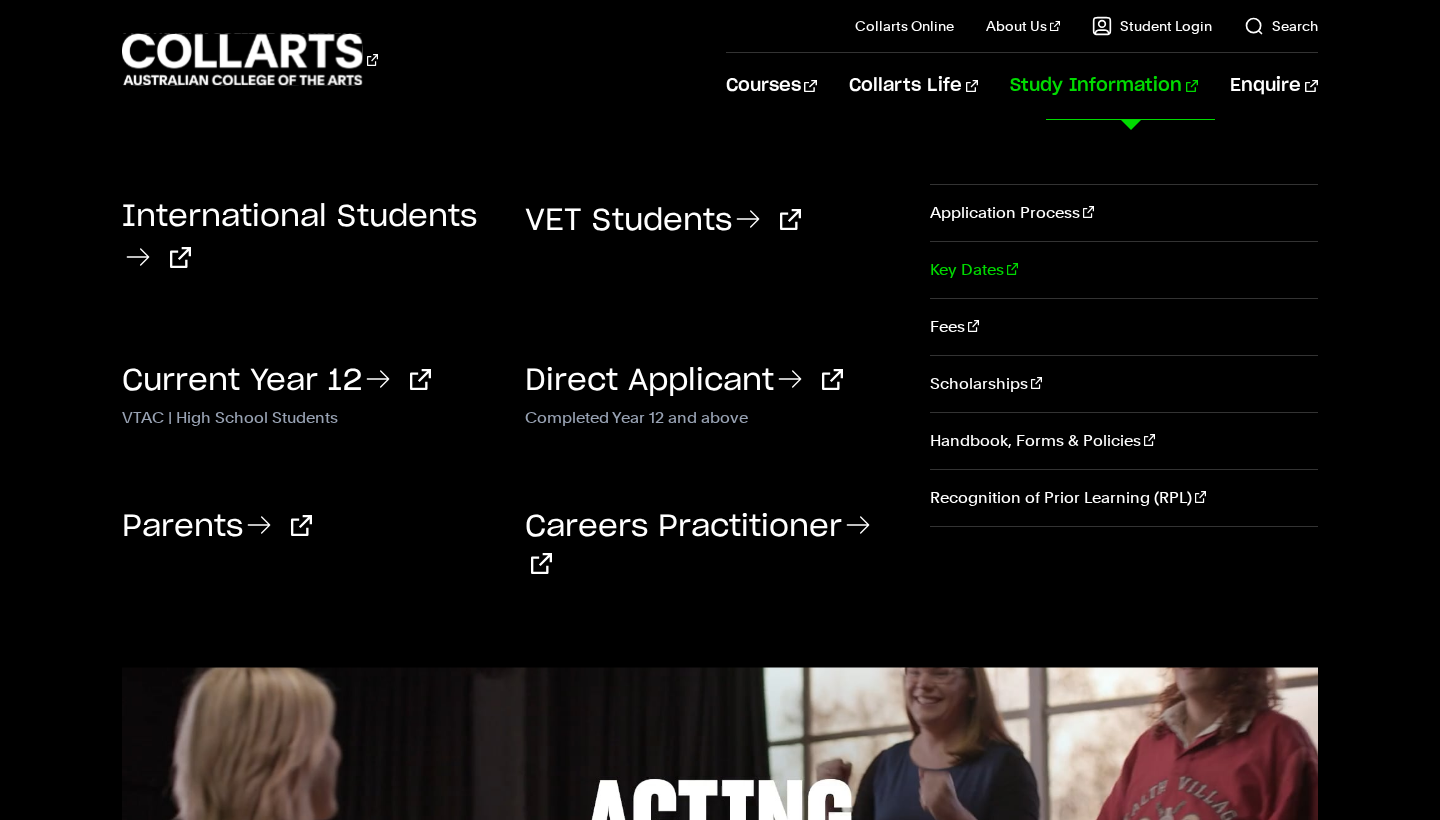 click on "Key Dates" at bounding box center (1124, 270) 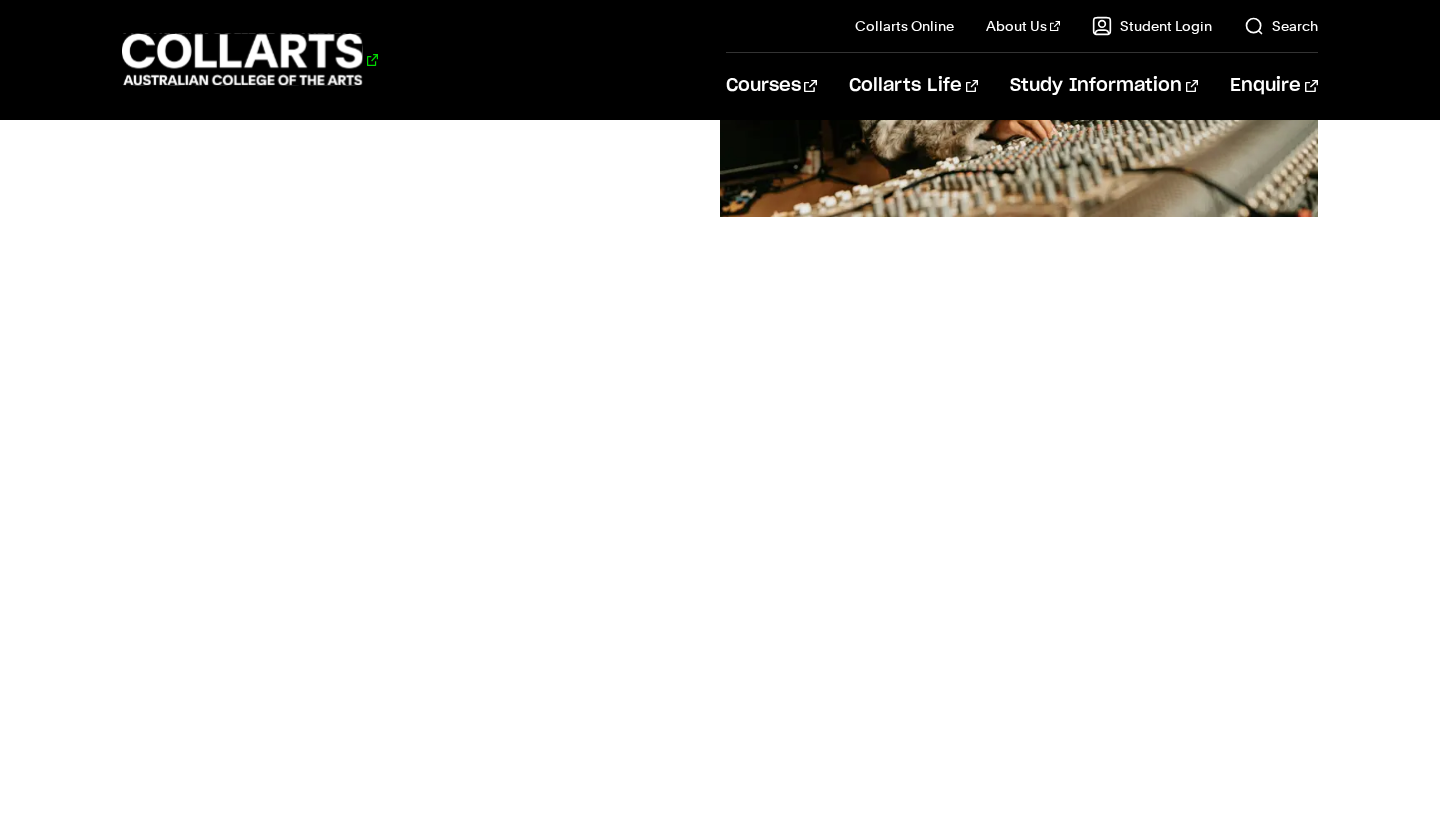 scroll, scrollTop: 531, scrollLeft: 0, axis: vertical 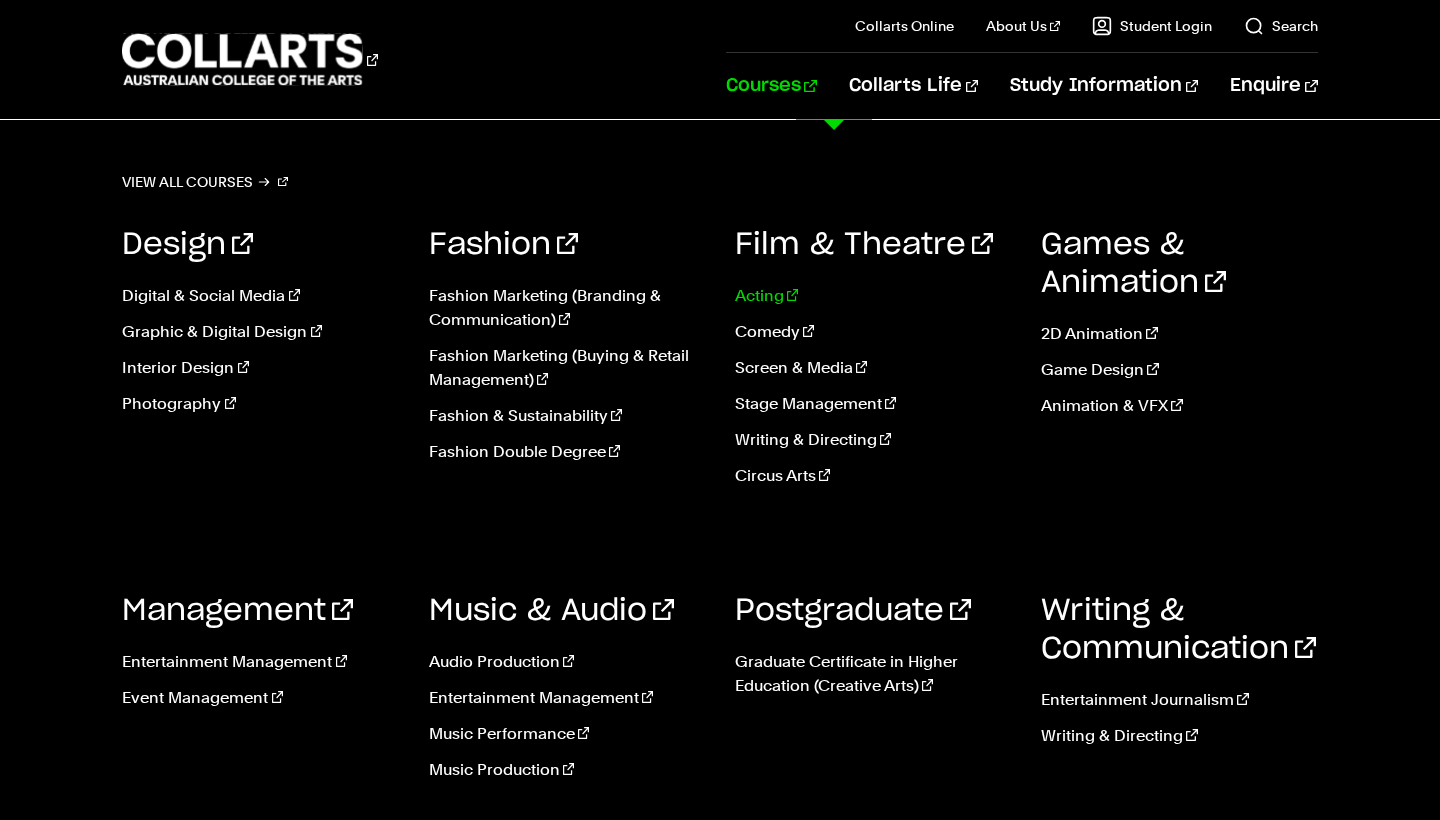 click on "Acting" at bounding box center (873, 296) 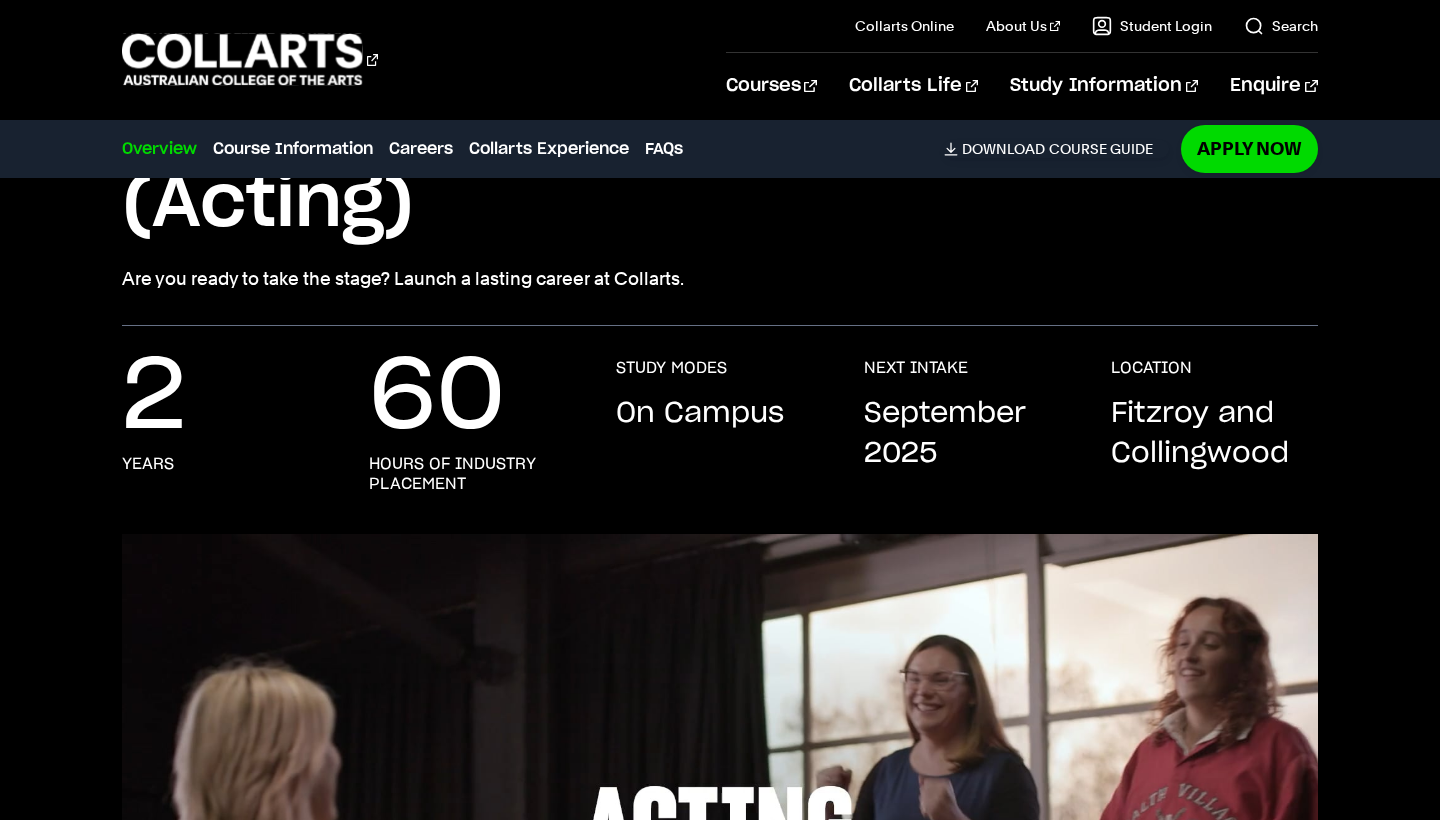 scroll, scrollTop: 250, scrollLeft: 0, axis: vertical 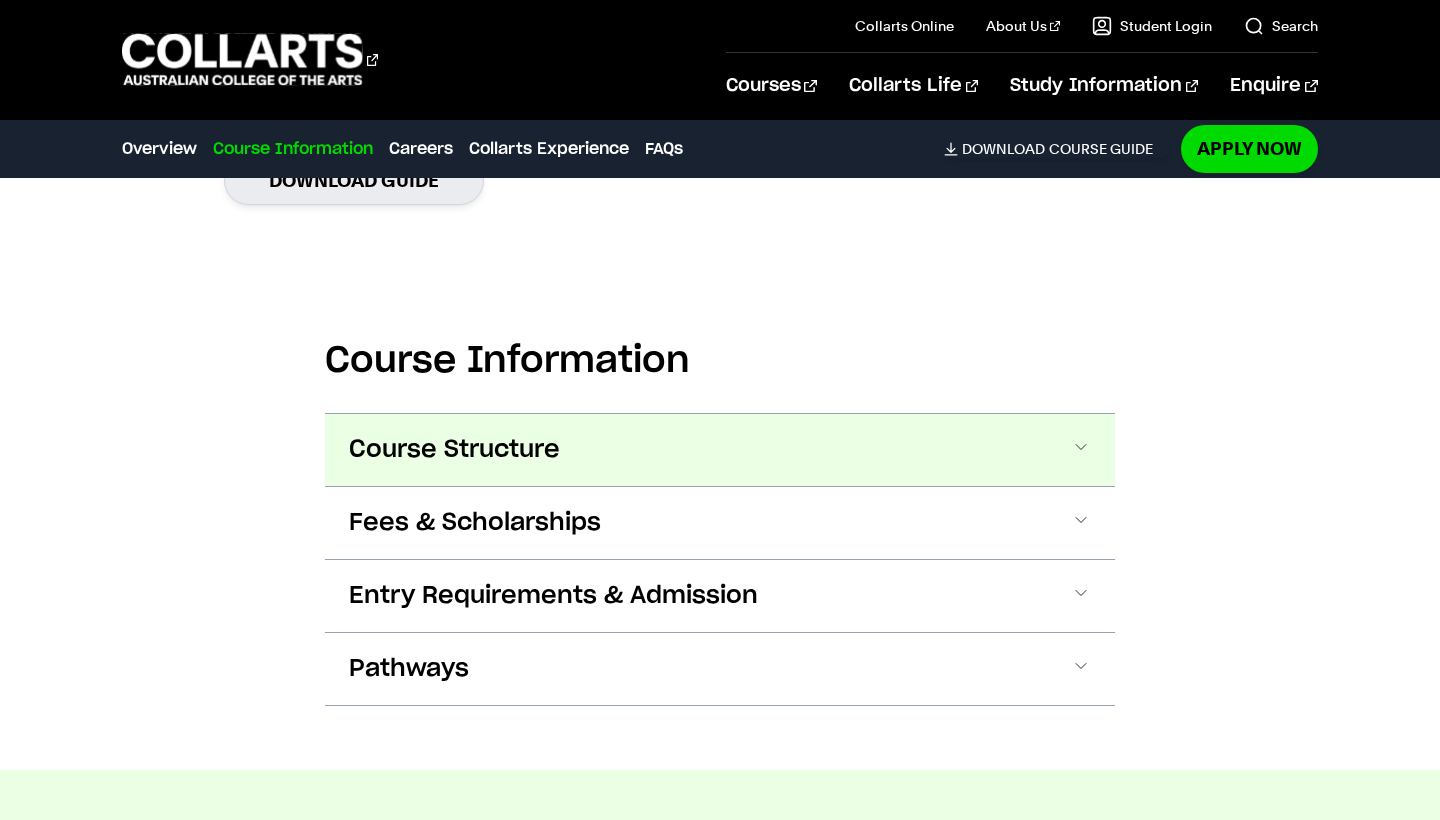 click on "Course Structure" at bounding box center [720, 450] 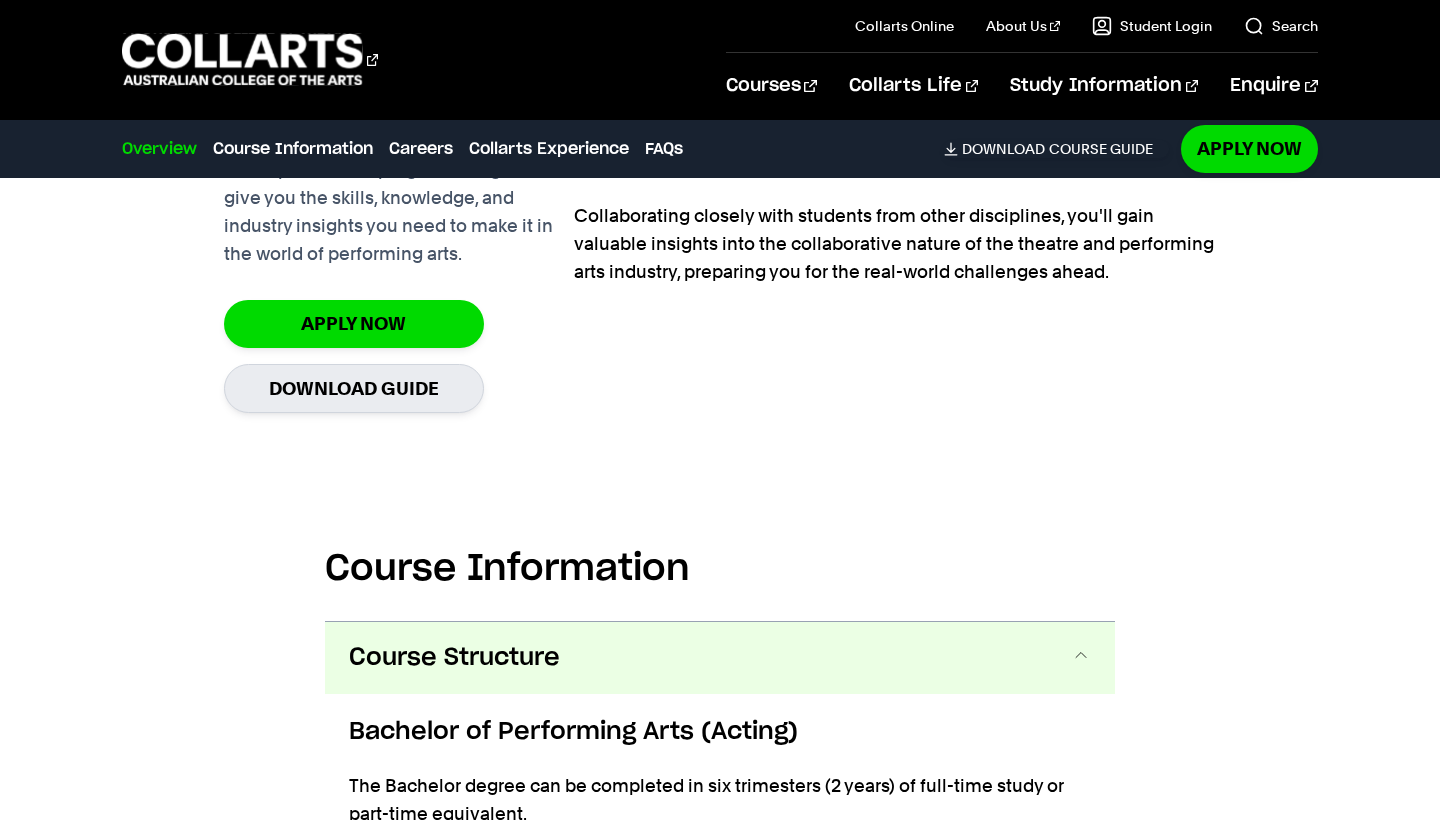 scroll, scrollTop: 1581, scrollLeft: 0, axis: vertical 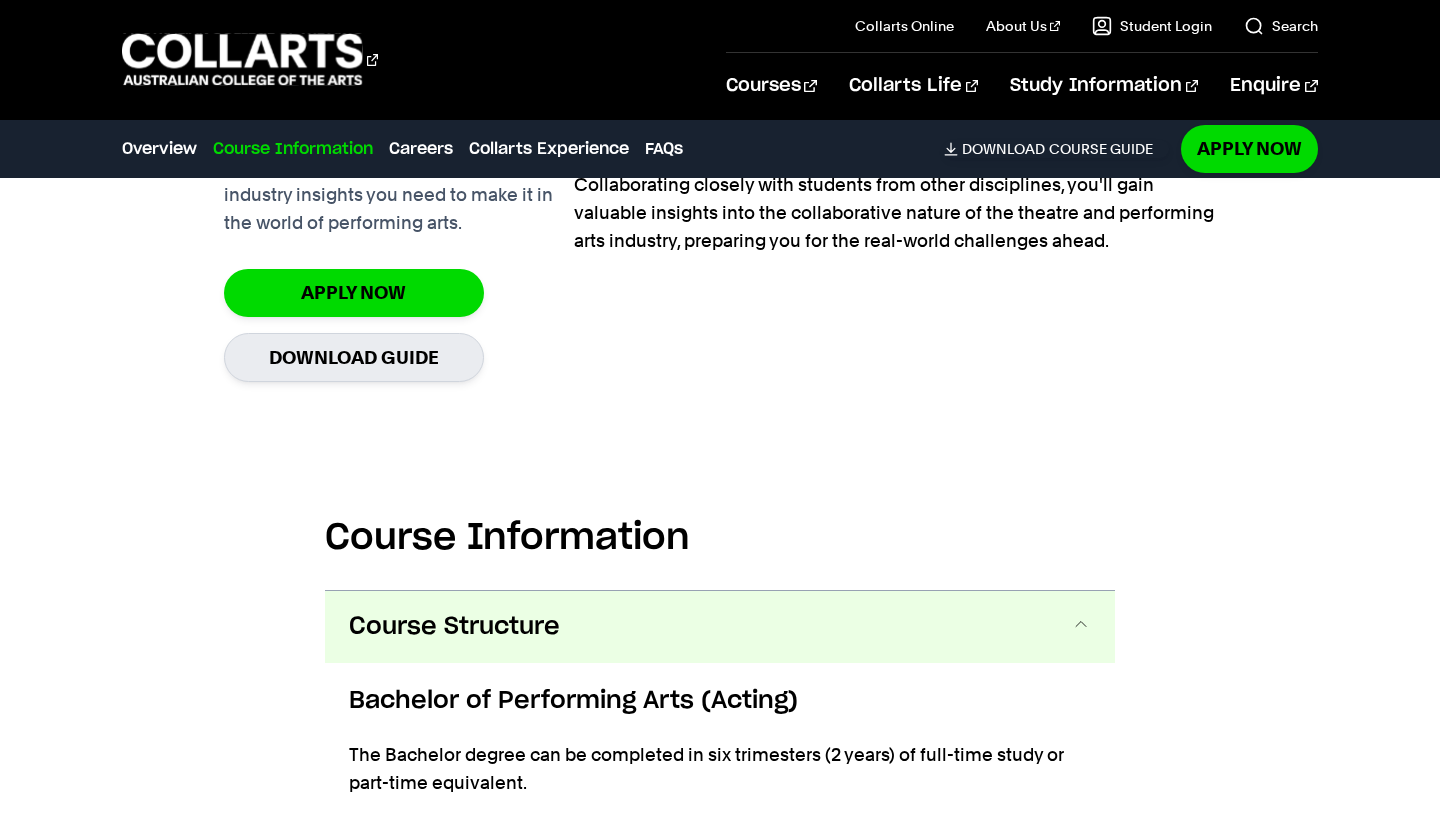 click on "Course Structure" at bounding box center [720, 627] 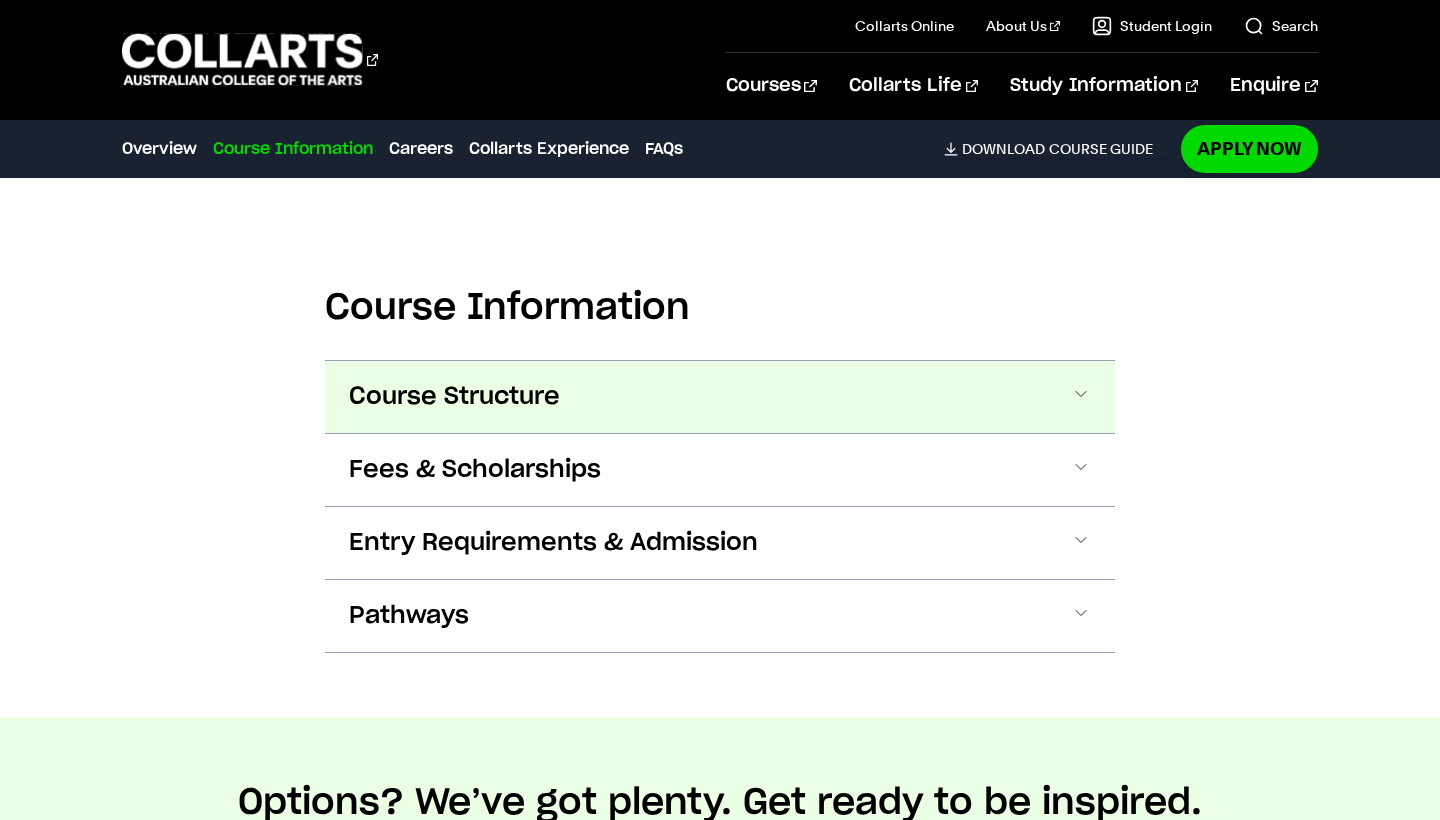 scroll, scrollTop: 1864, scrollLeft: 0, axis: vertical 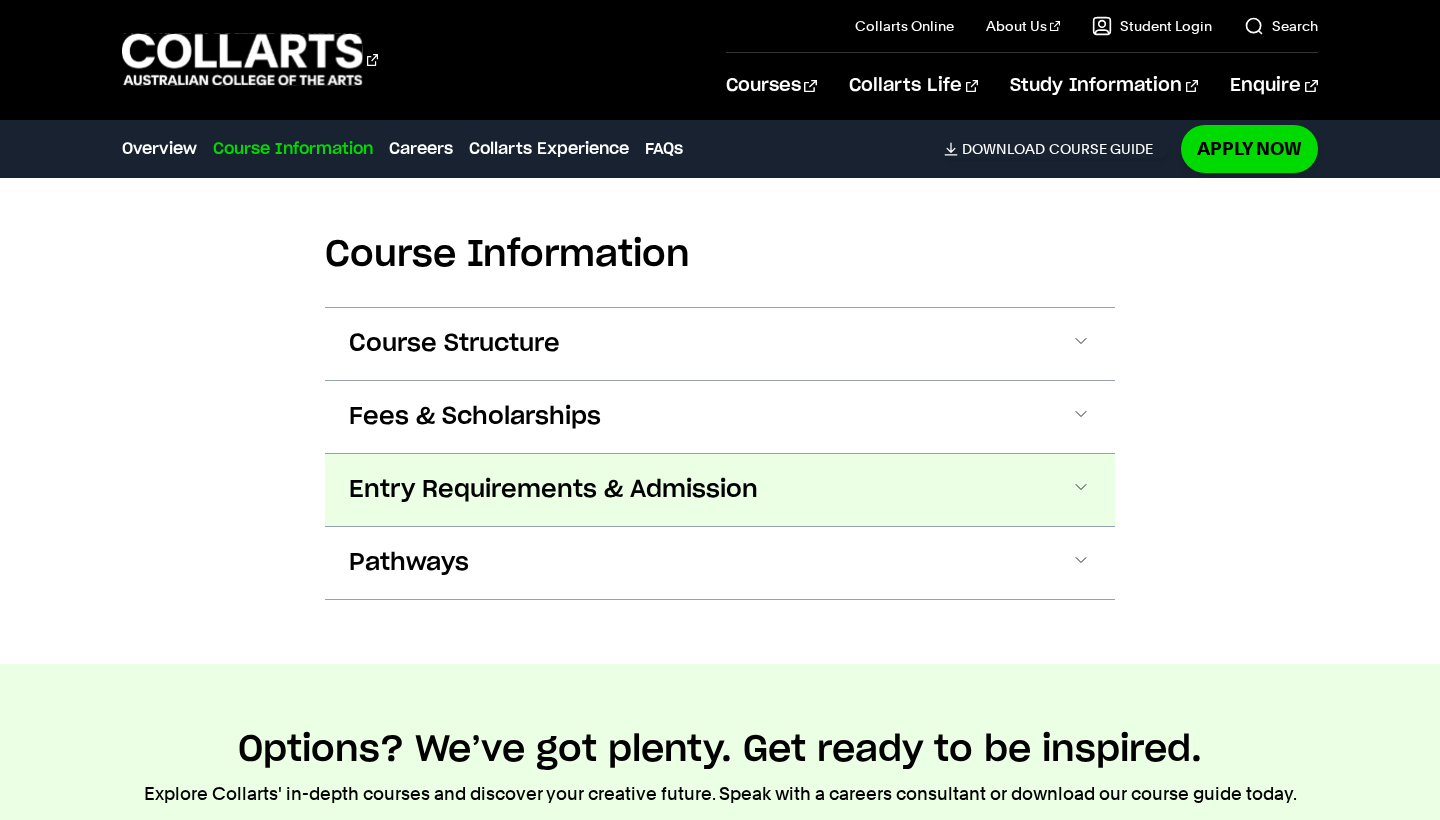 click on "Entry Requirements & Admission" at bounding box center (720, 490) 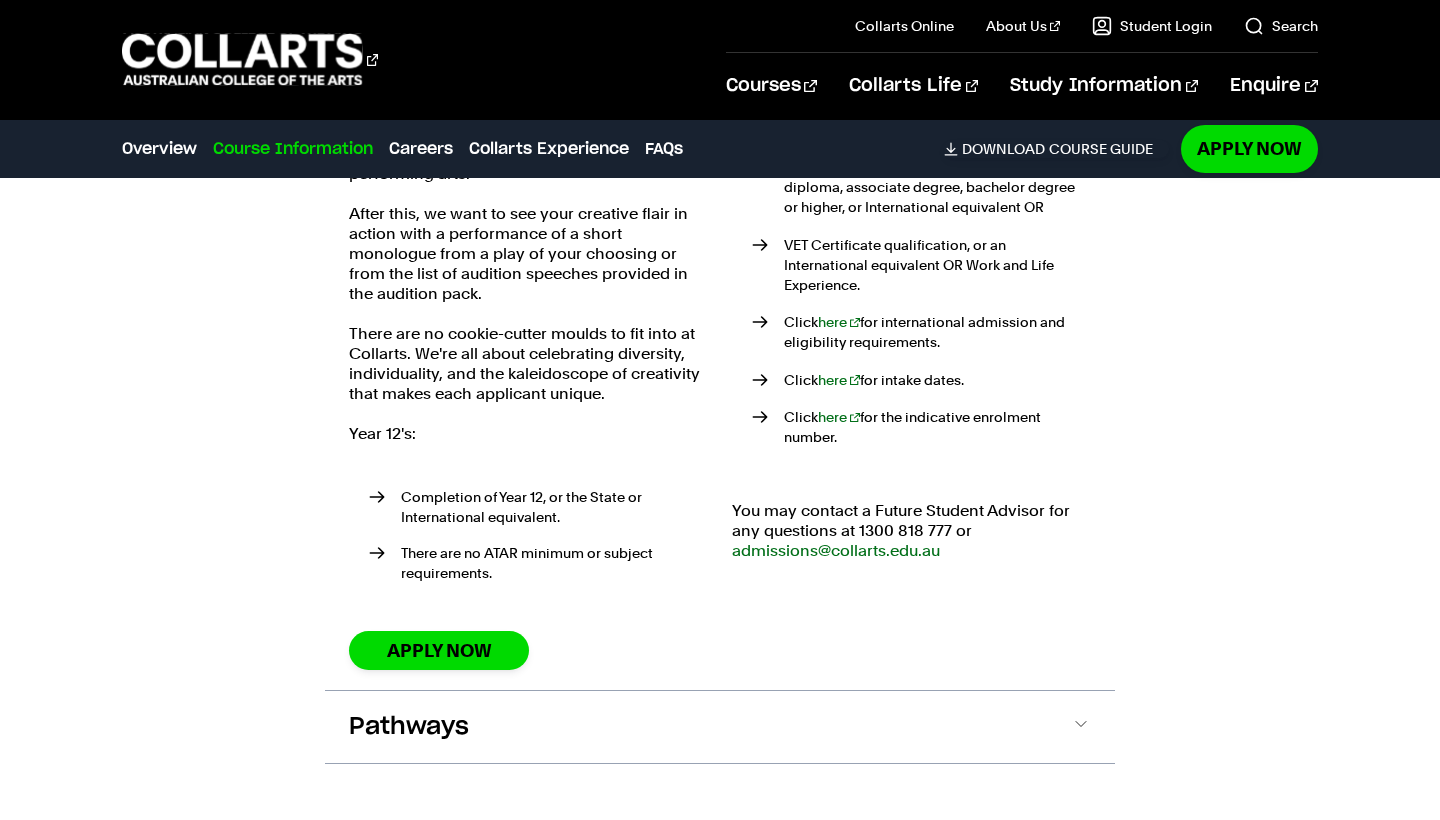 scroll, scrollTop: 2347, scrollLeft: 0, axis: vertical 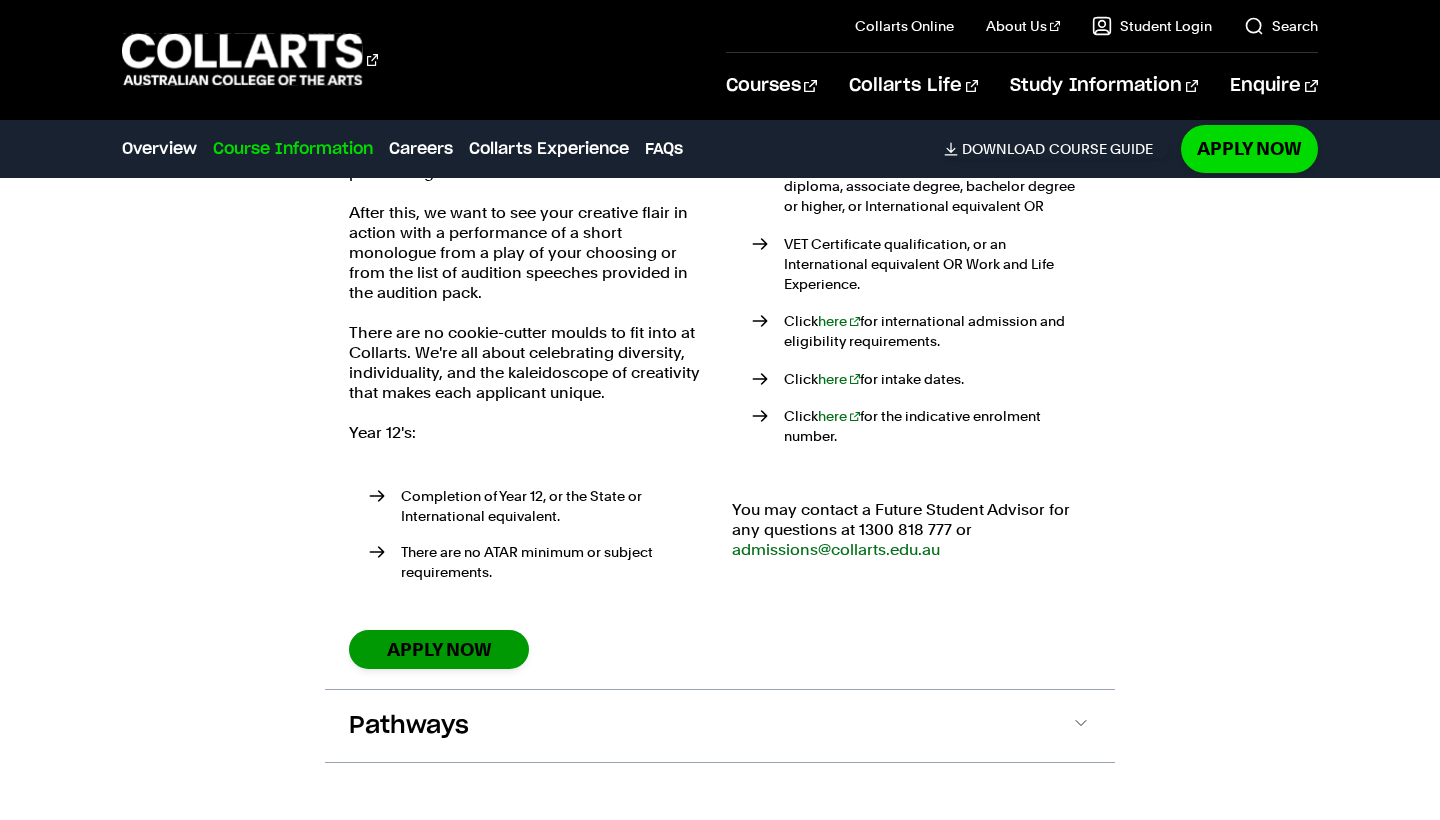 click on "Apply Now" at bounding box center [439, 649] 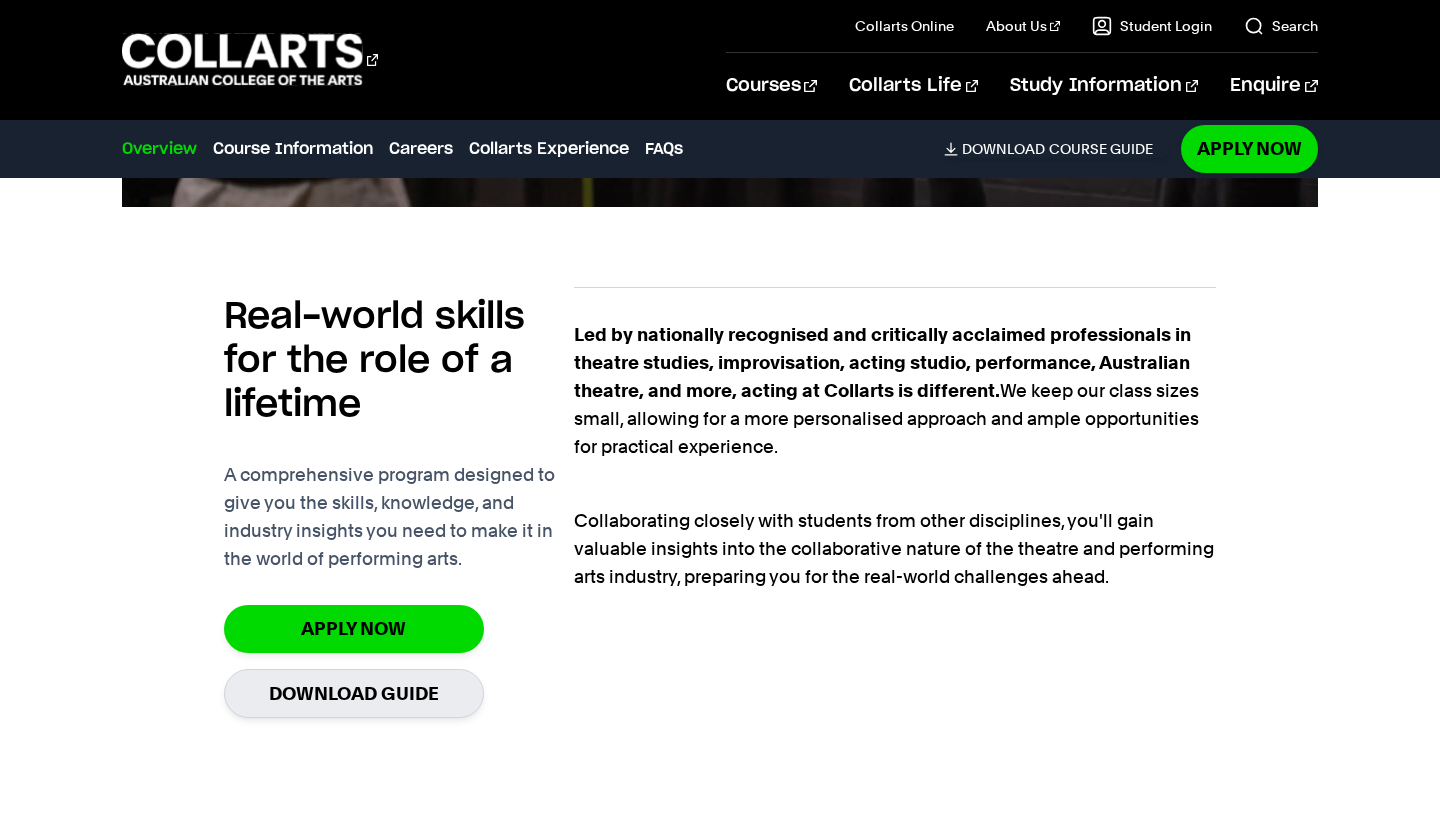 scroll, scrollTop: 1241, scrollLeft: 0, axis: vertical 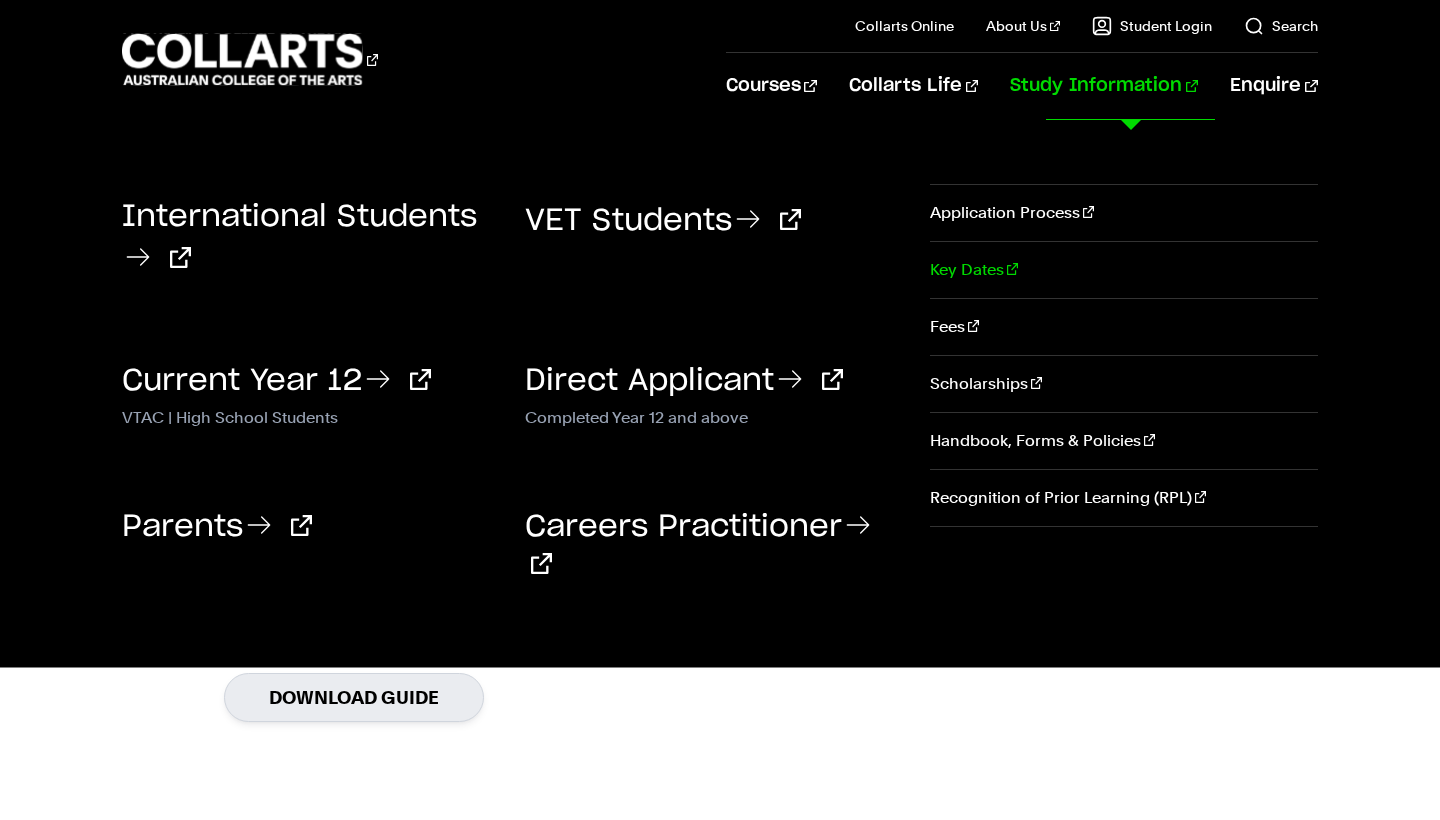 click on "Key Dates" at bounding box center (1124, 270) 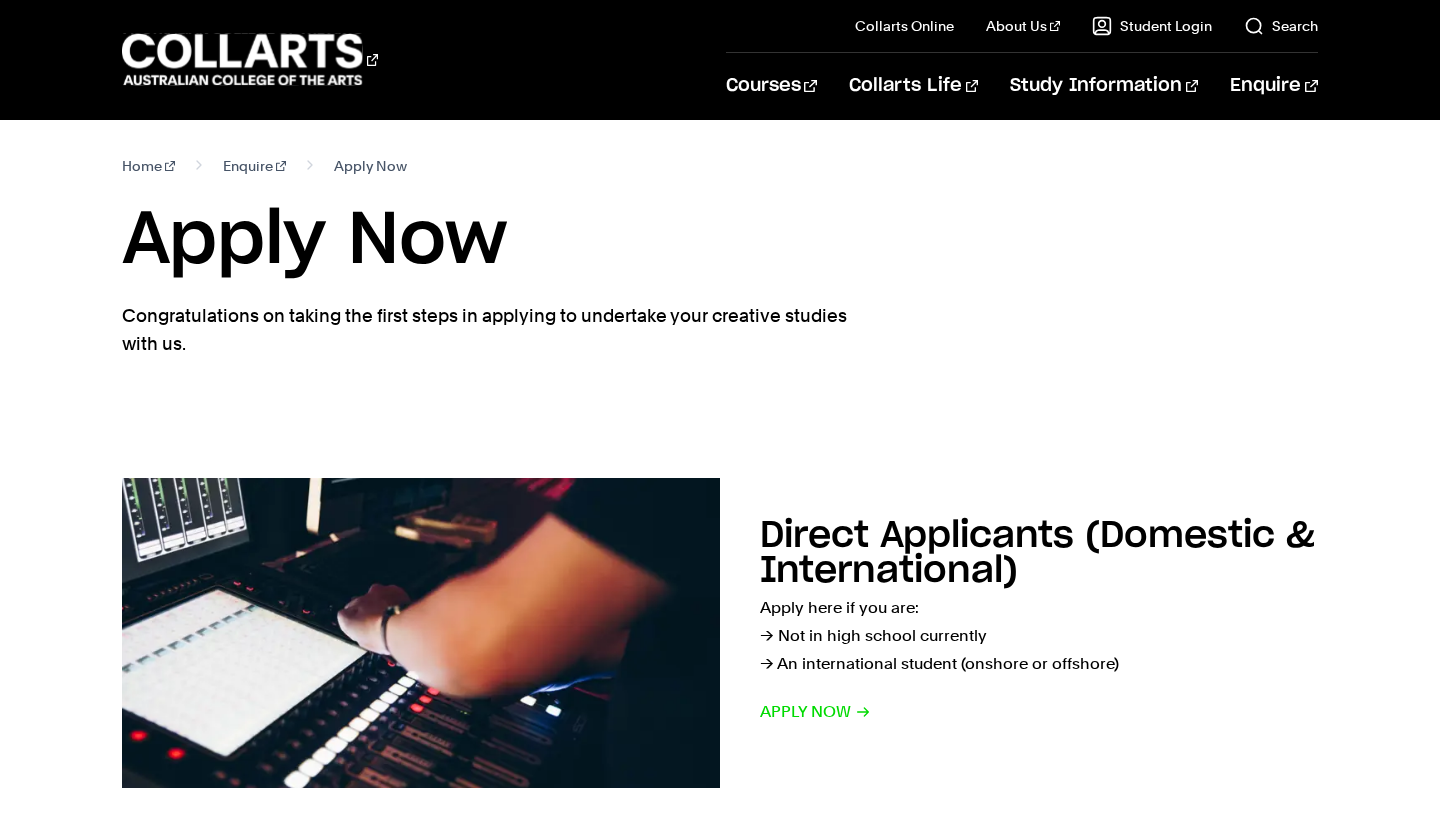 scroll, scrollTop: 676, scrollLeft: 0, axis: vertical 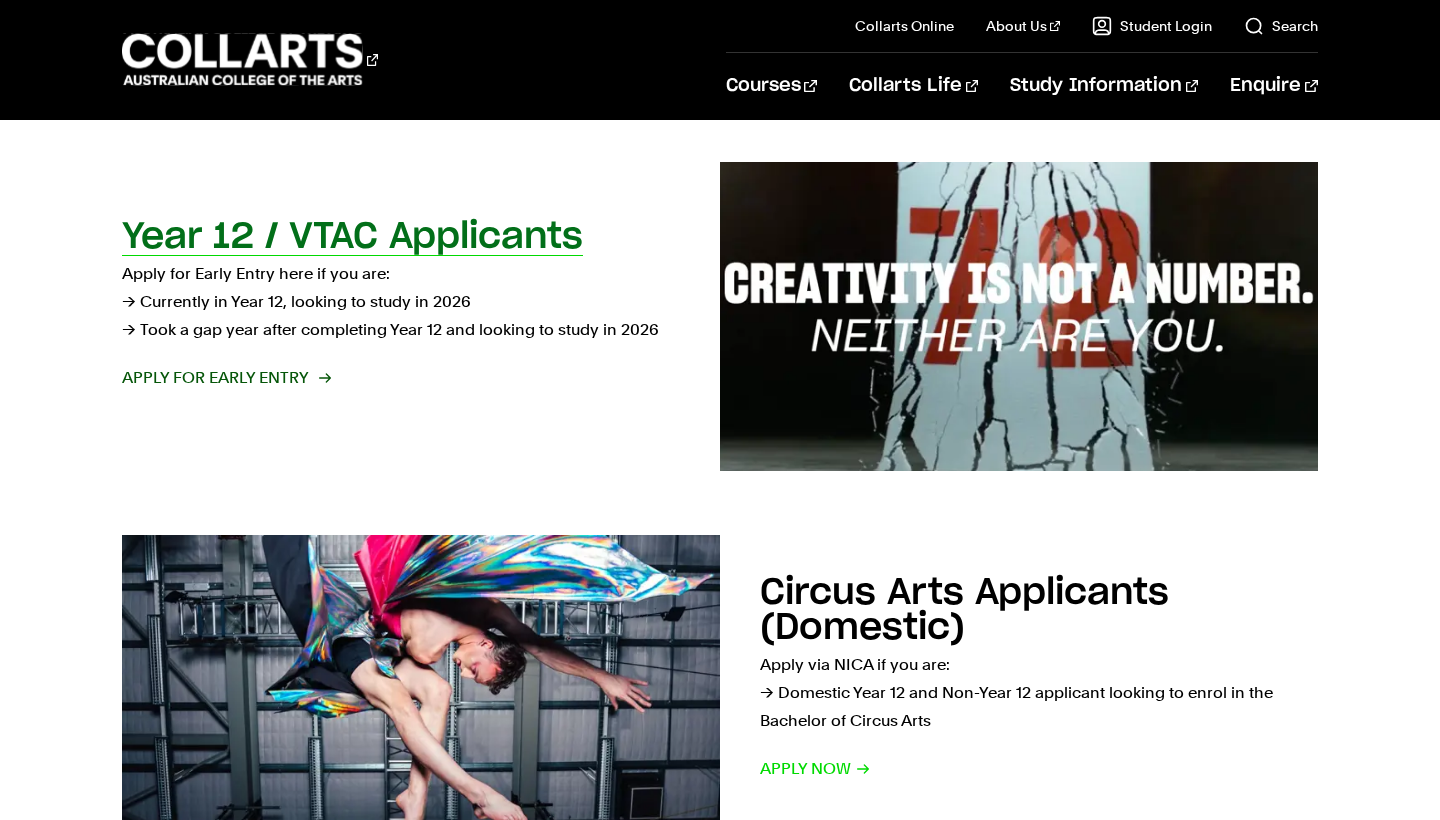 click on "Year 12 / VTAC Applicants
Apply for Early Entry here if you are: → Currently in Year 12, looking to study in 2026 → Took a gap year after completing Year 12 and looking to study in 2026
Apply for Early Entry" at bounding box center (401, 316) 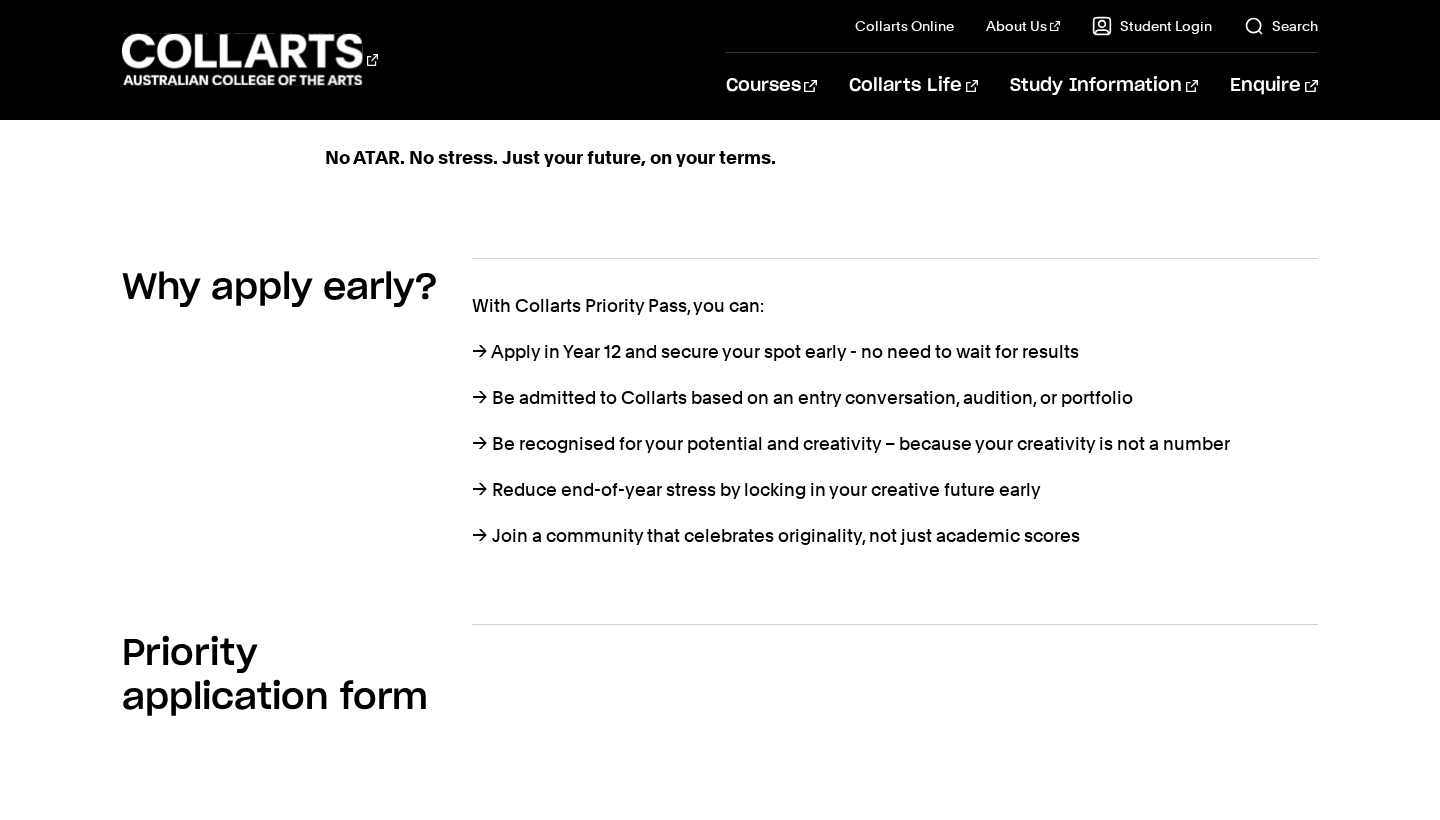 scroll, scrollTop: 1246, scrollLeft: 0, axis: vertical 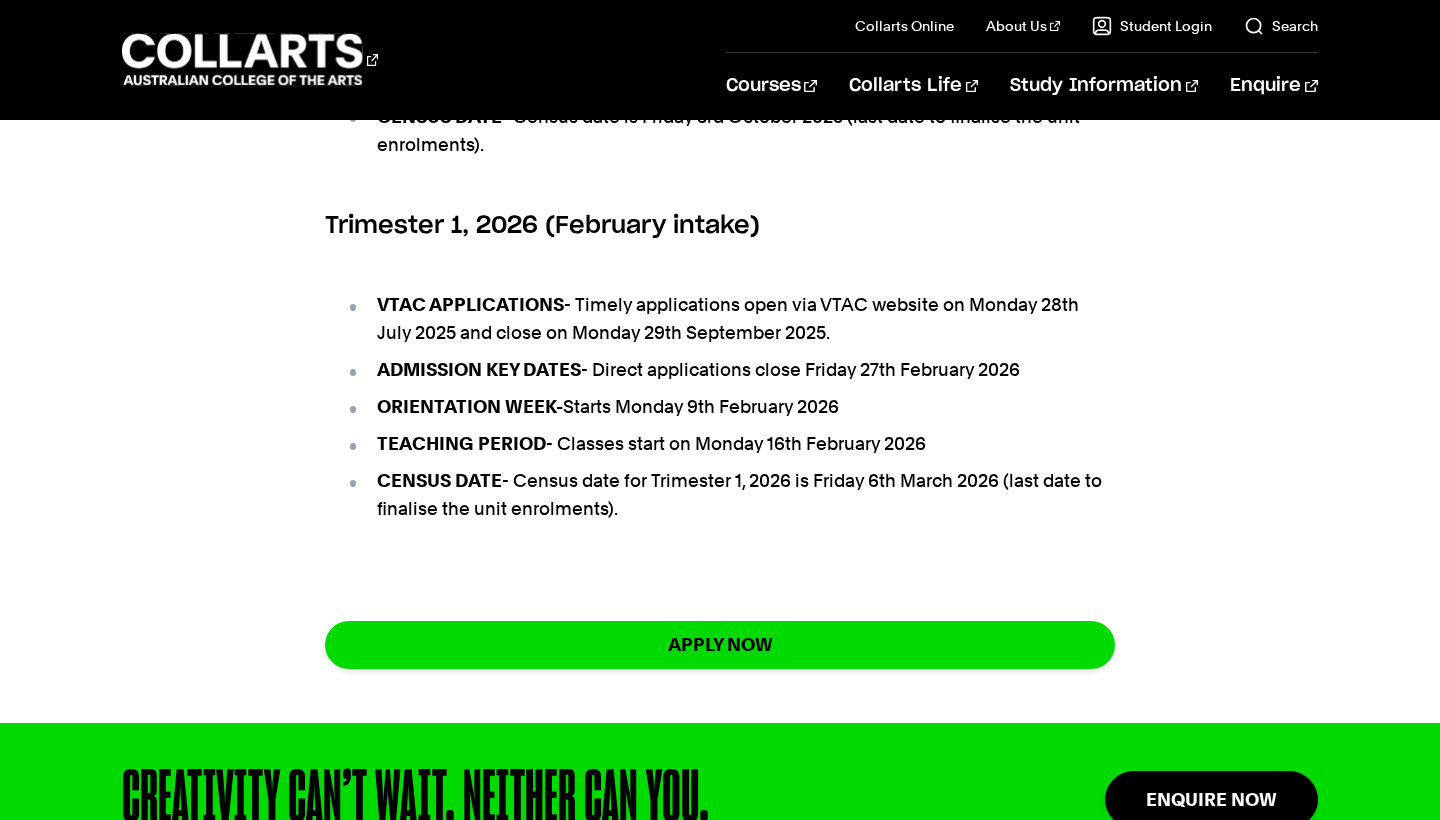 drag, startPoint x: 377, startPoint y: 294, endPoint x: 1085, endPoint y: 368, distance: 711.85675 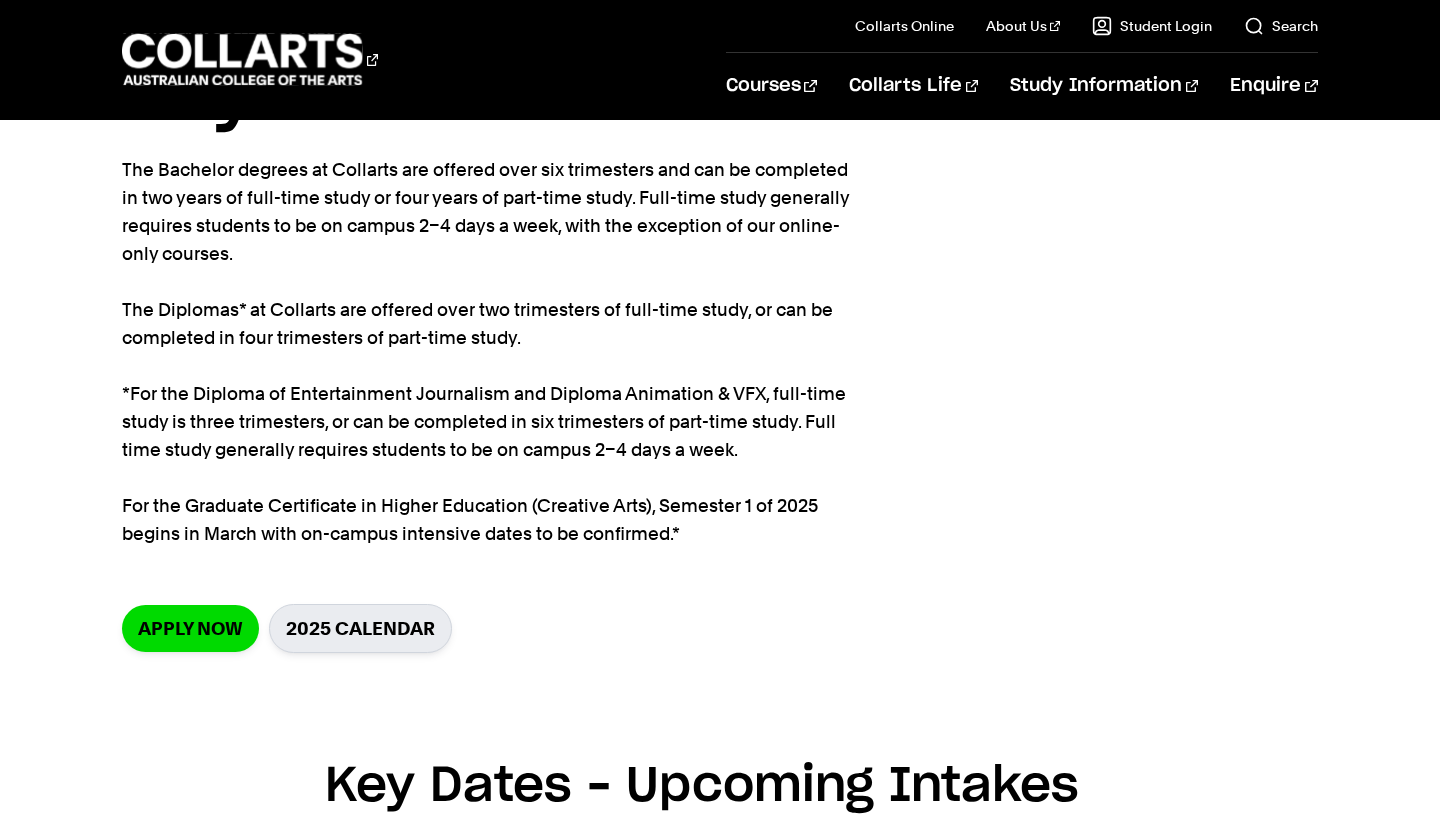 scroll, scrollTop: 86, scrollLeft: 0, axis: vertical 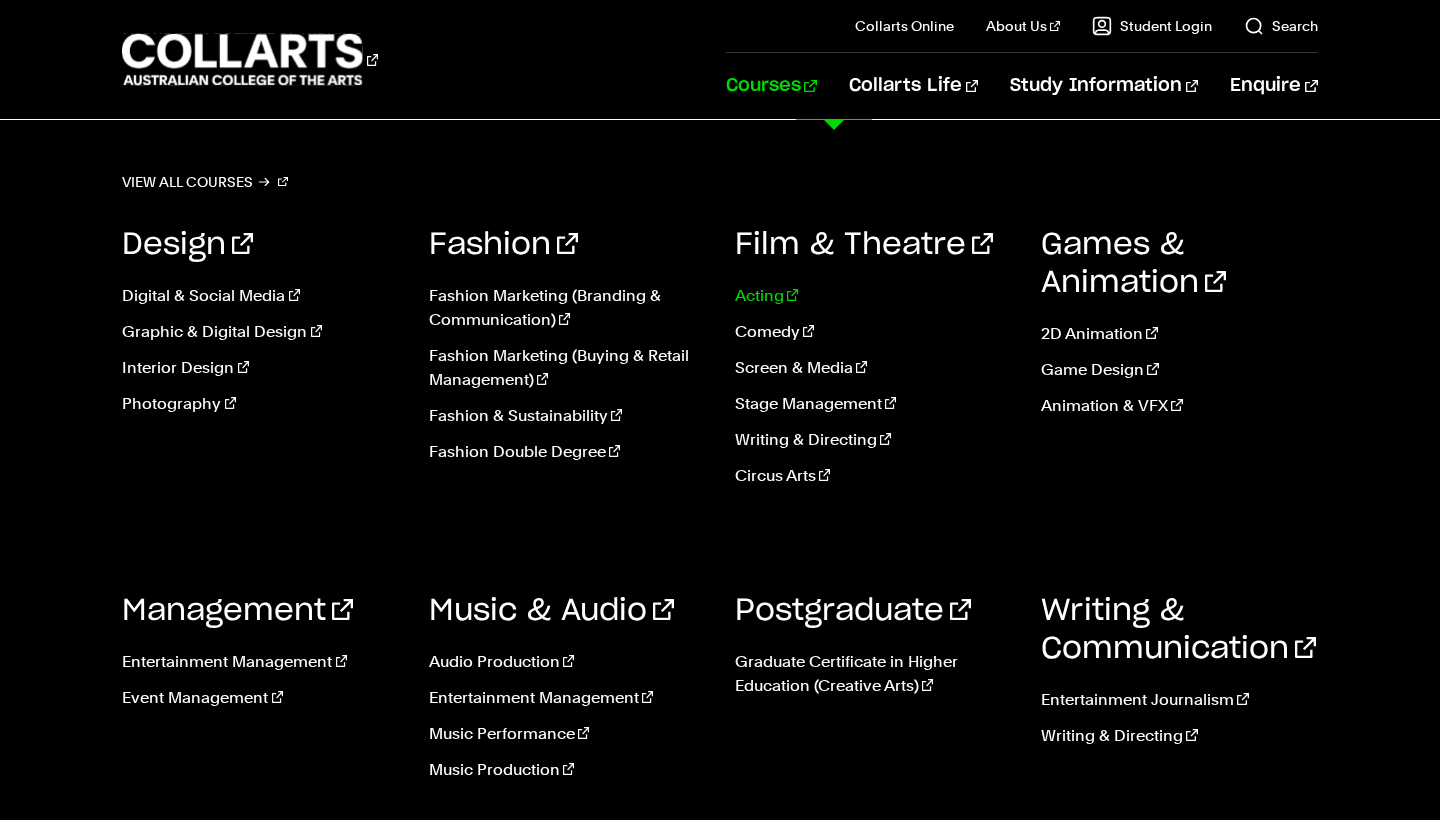 click on "Acting" at bounding box center (873, 296) 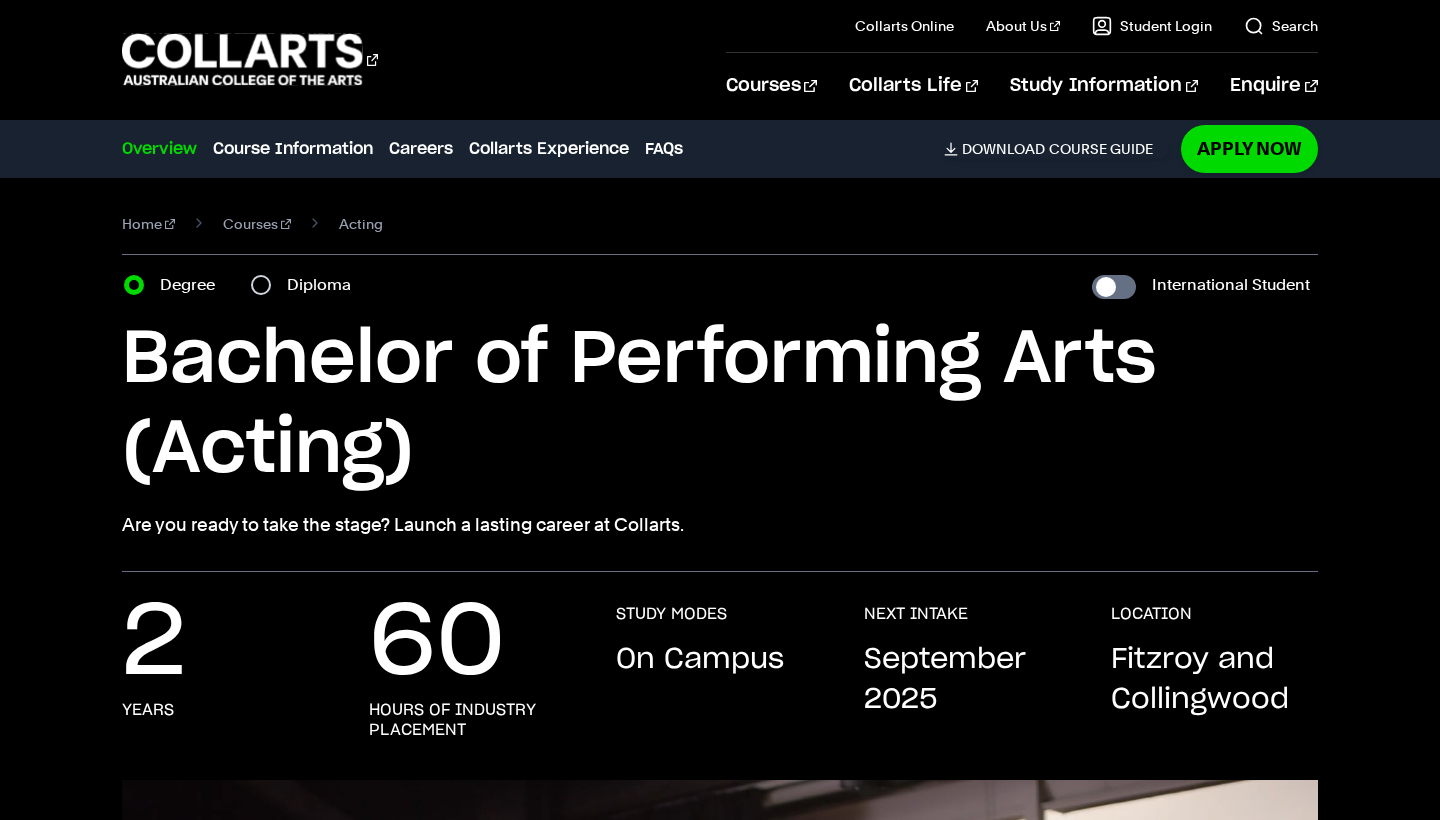 scroll, scrollTop: 0, scrollLeft: 0, axis: both 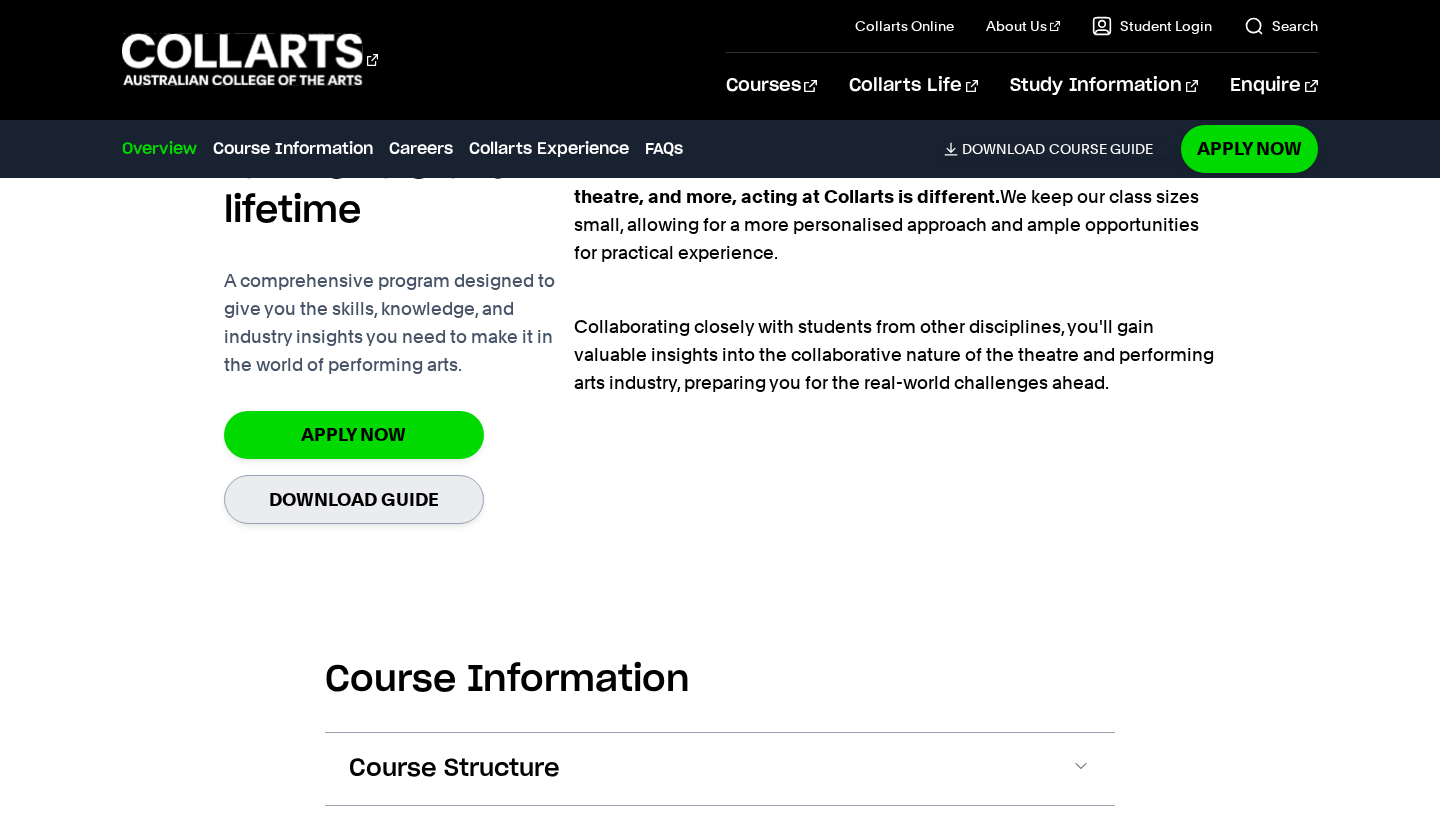 click on "Download Guide" at bounding box center [354, 499] 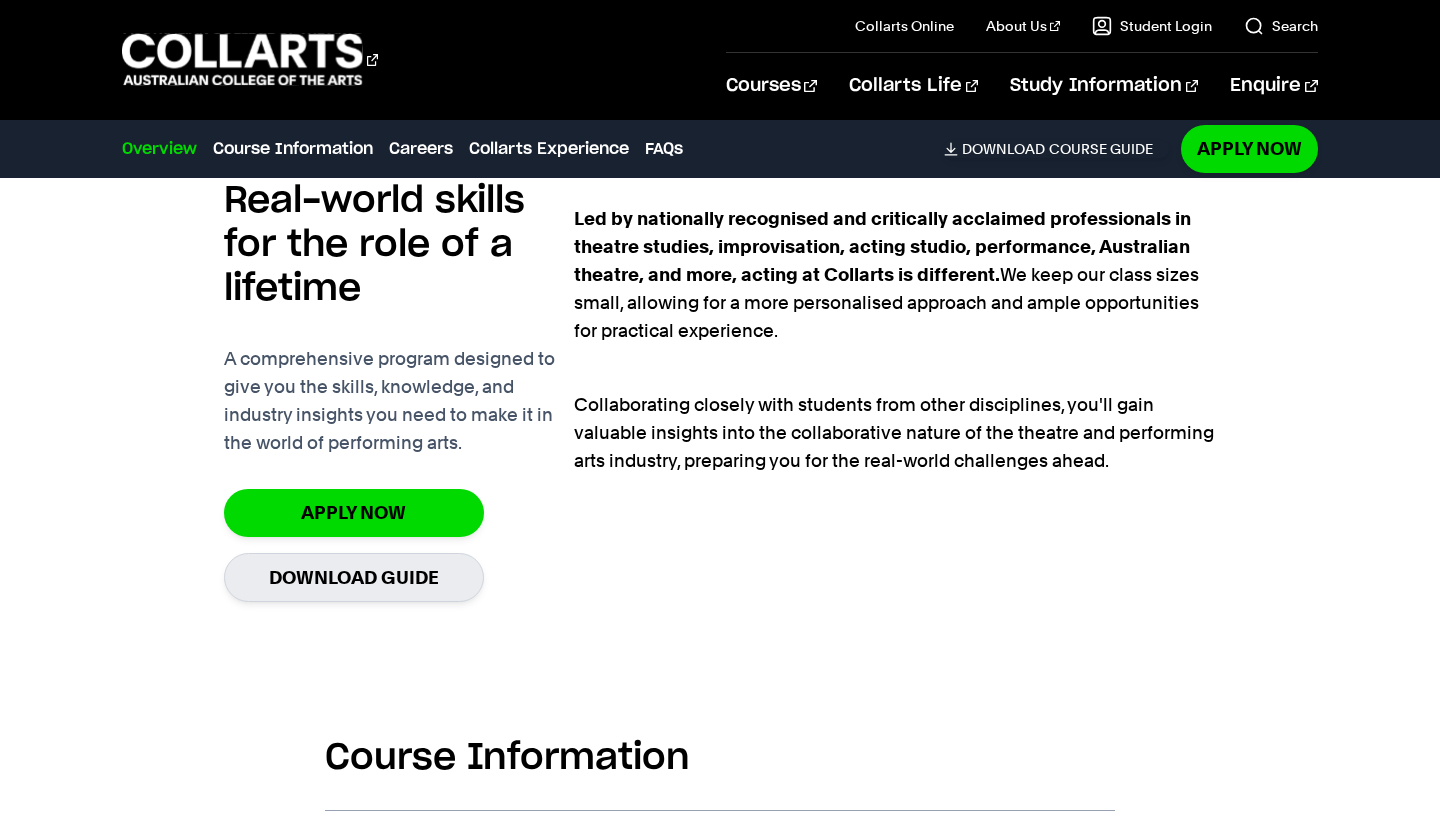 scroll, scrollTop: 1345, scrollLeft: 0, axis: vertical 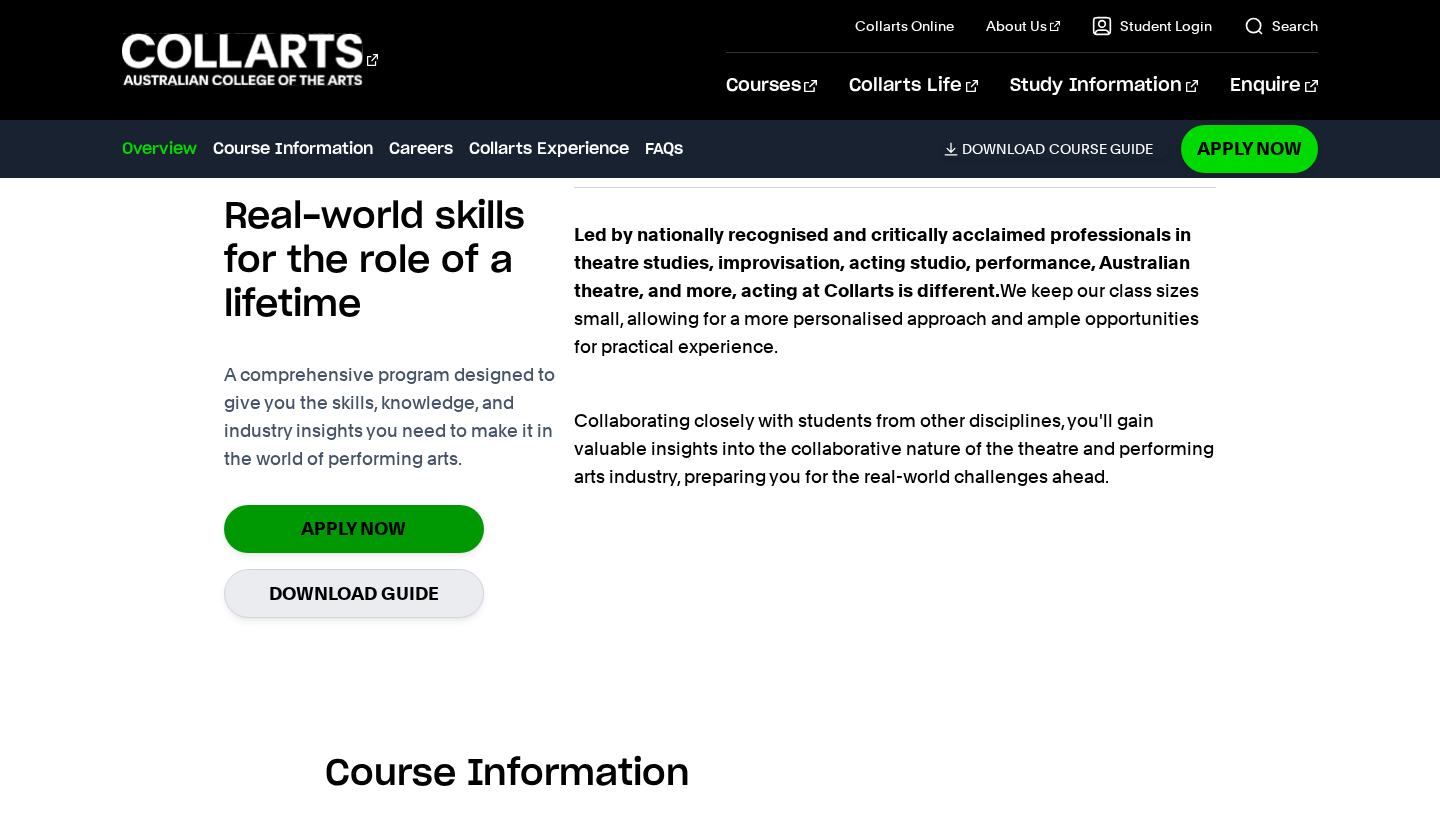 click on "Apply Now" at bounding box center (354, 528) 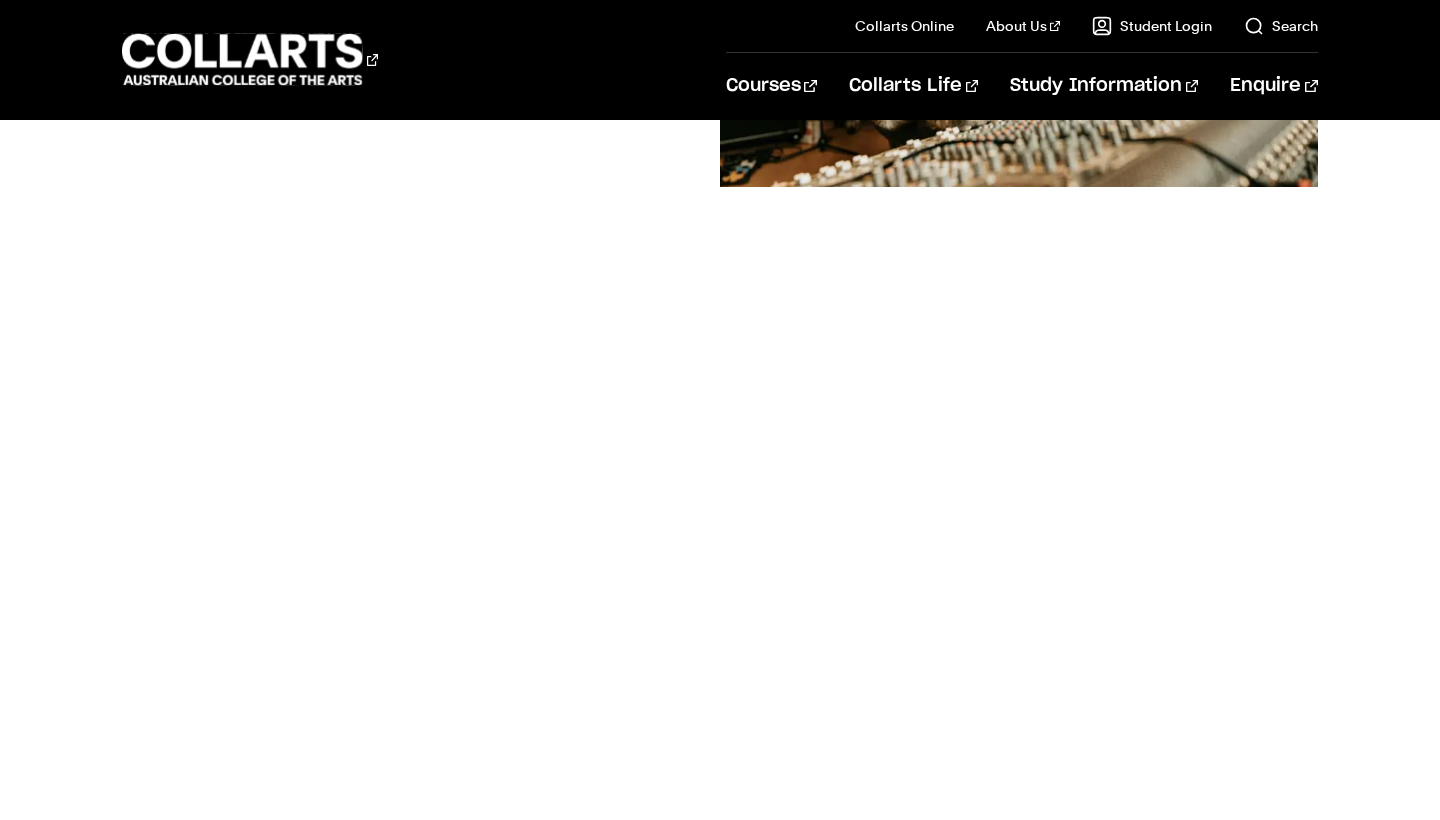 scroll, scrollTop: 1084, scrollLeft: 0, axis: vertical 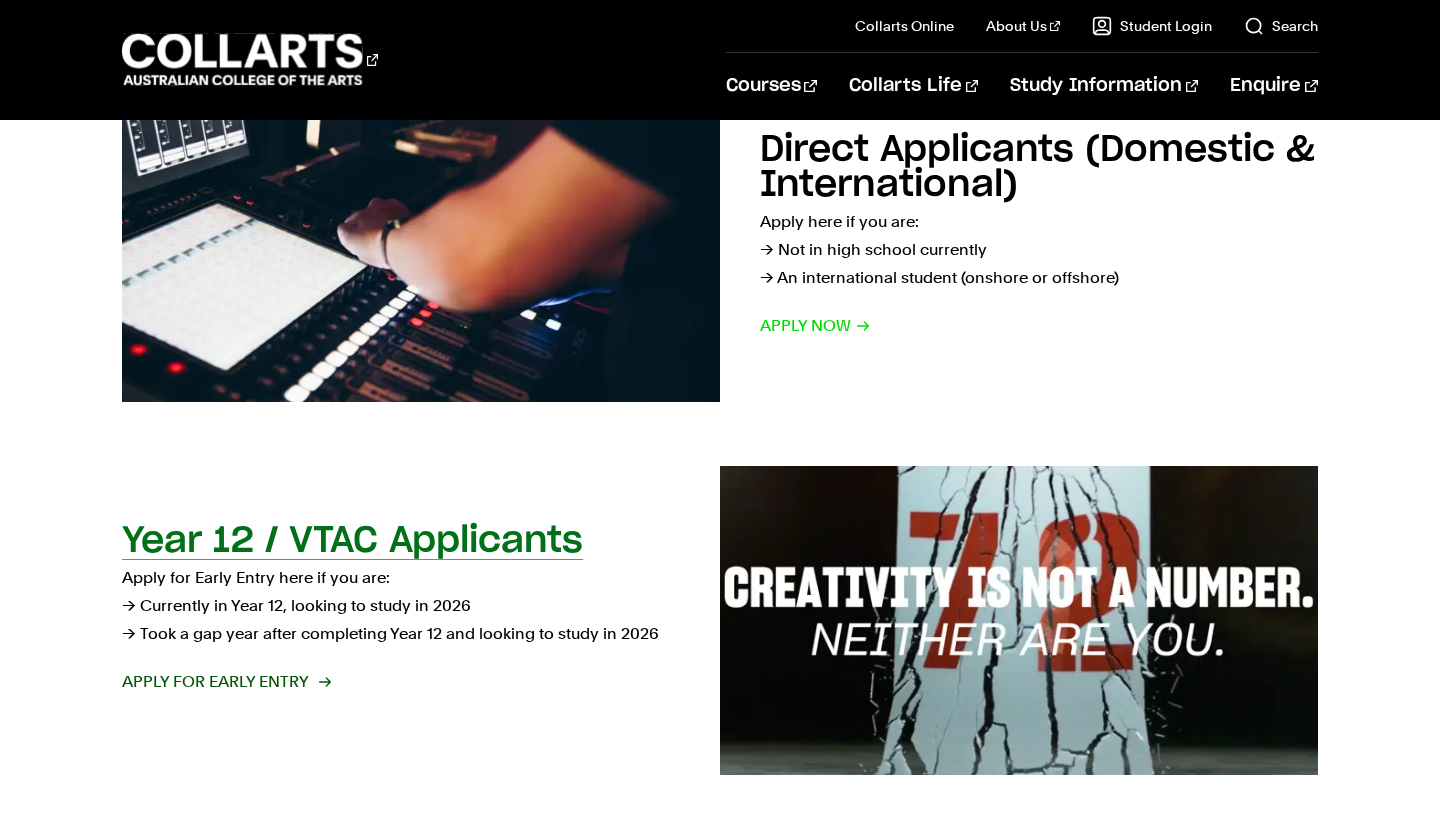 click on "Year 12 / VTAC Applicants" at bounding box center (352, 541) 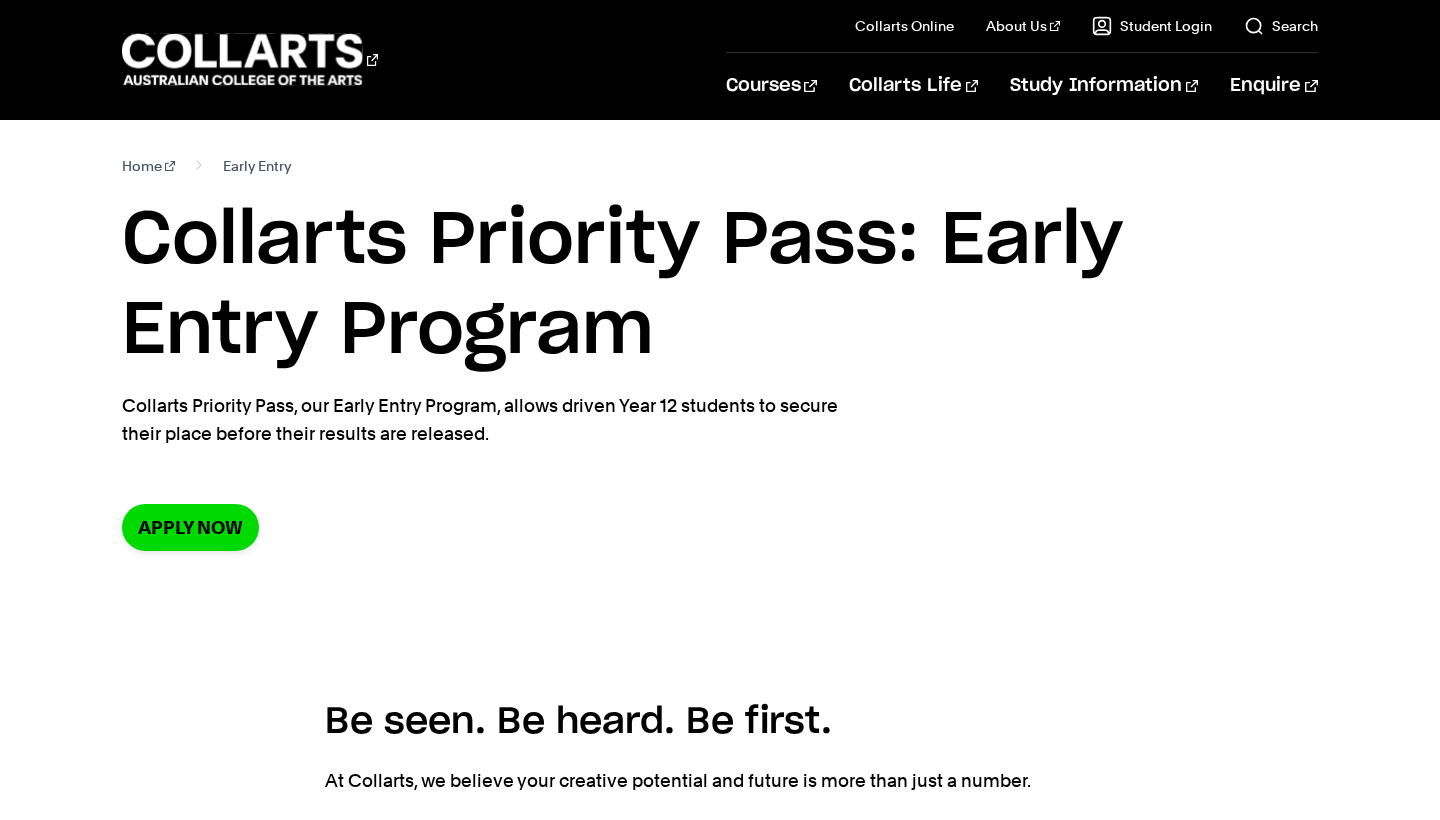 scroll, scrollTop: 238, scrollLeft: 0, axis: vertical 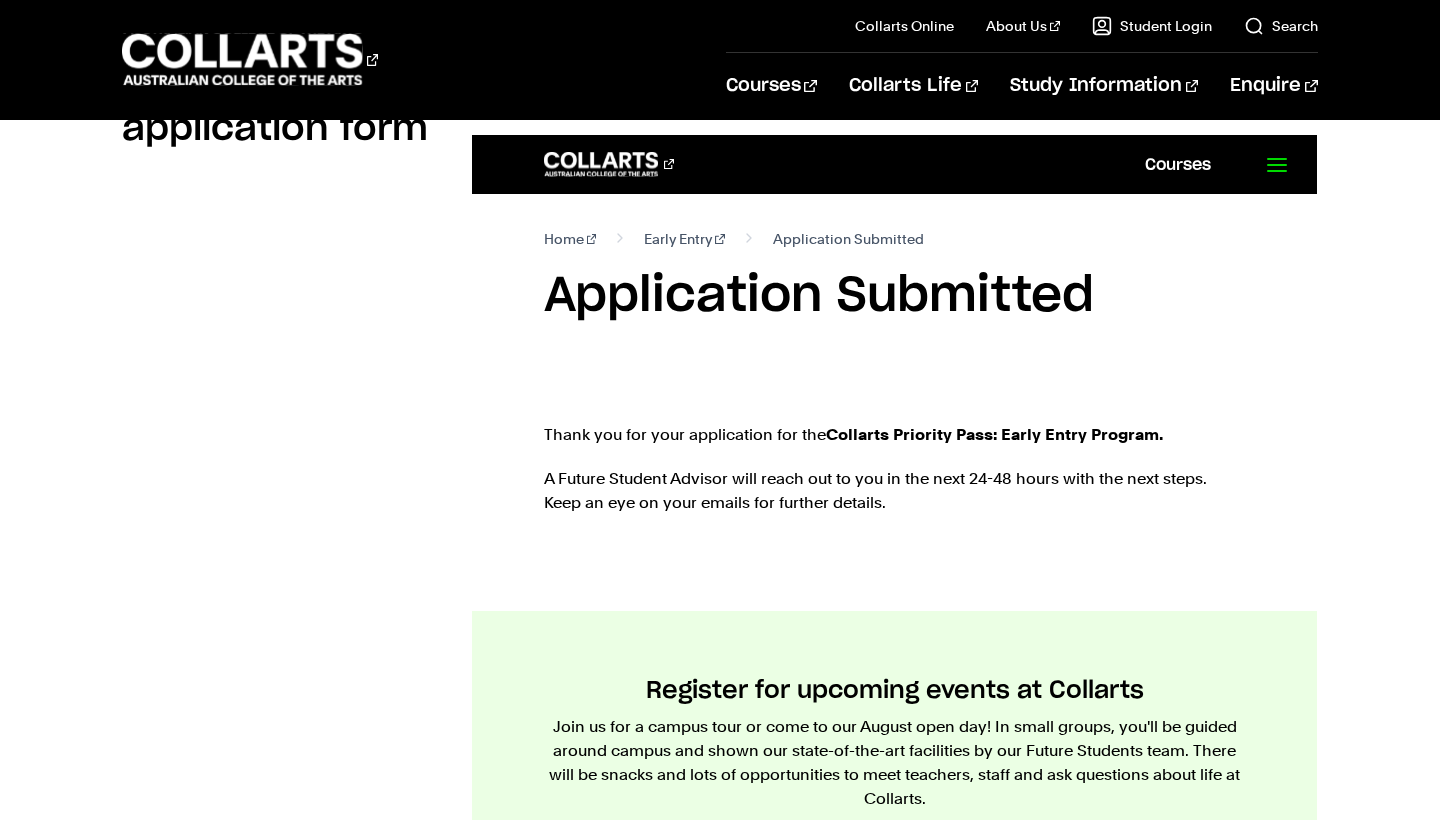 click 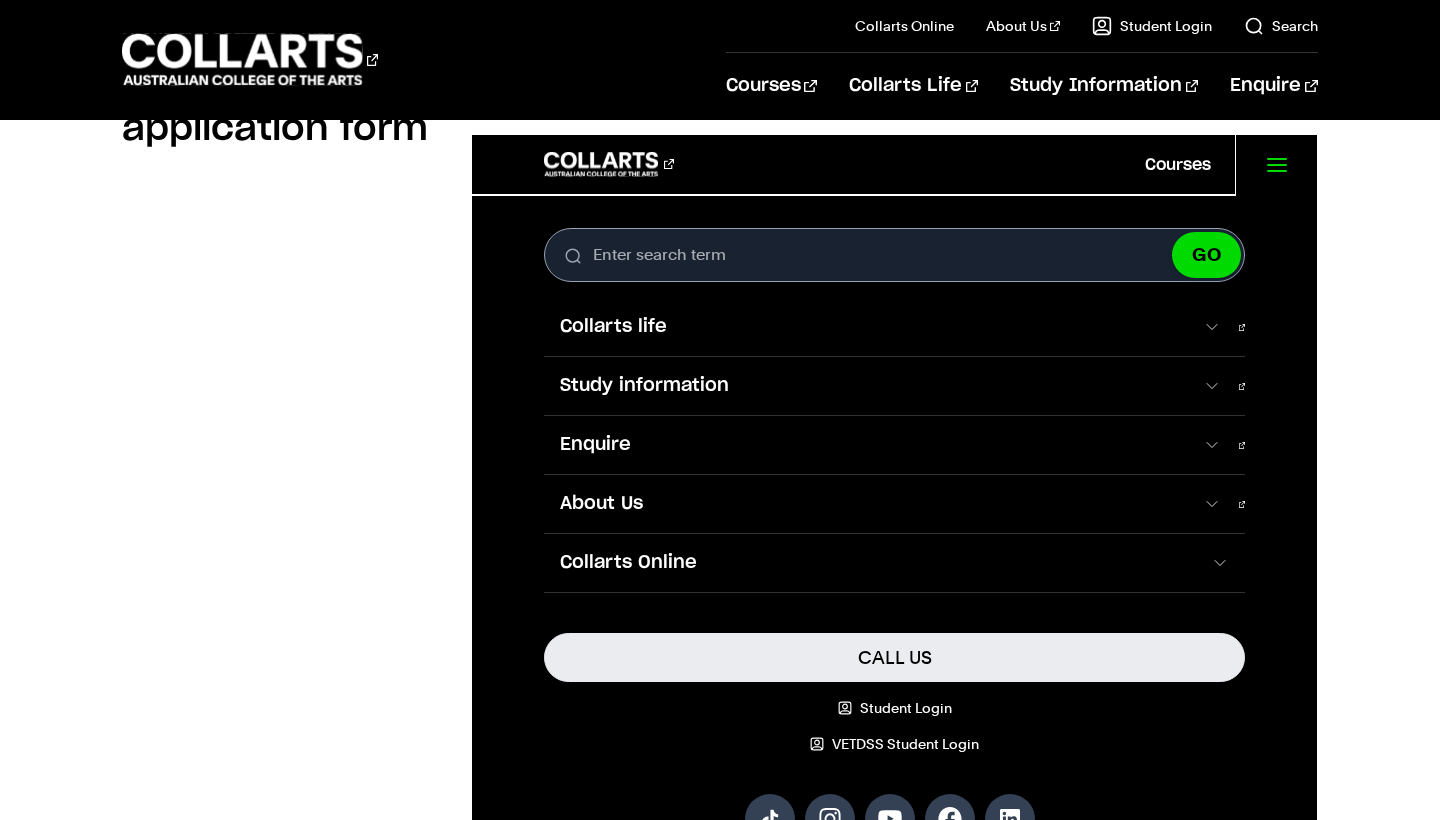 click 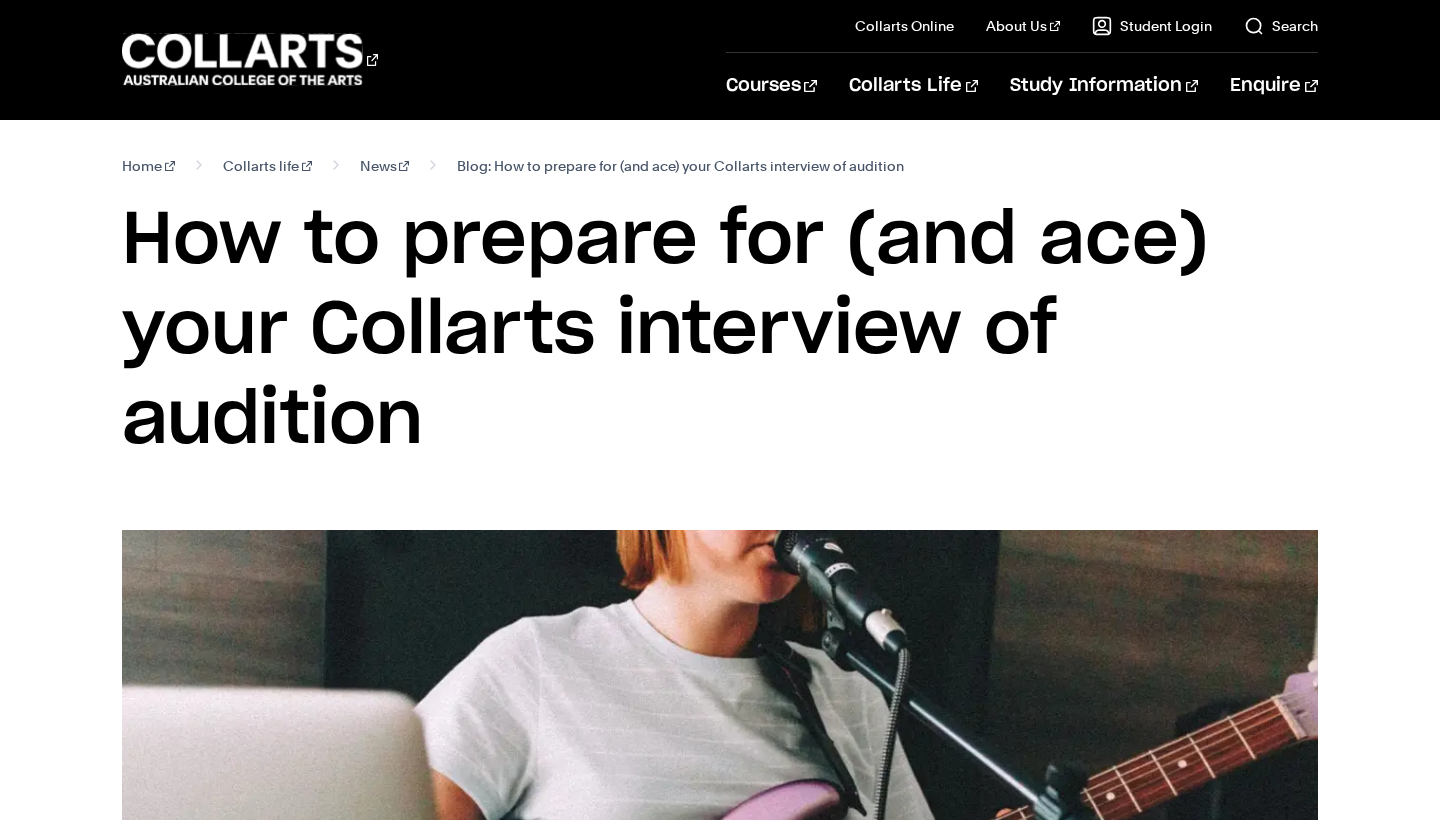 scroll, scrollTop: 91, scrollLeft: 0, axis: vertical 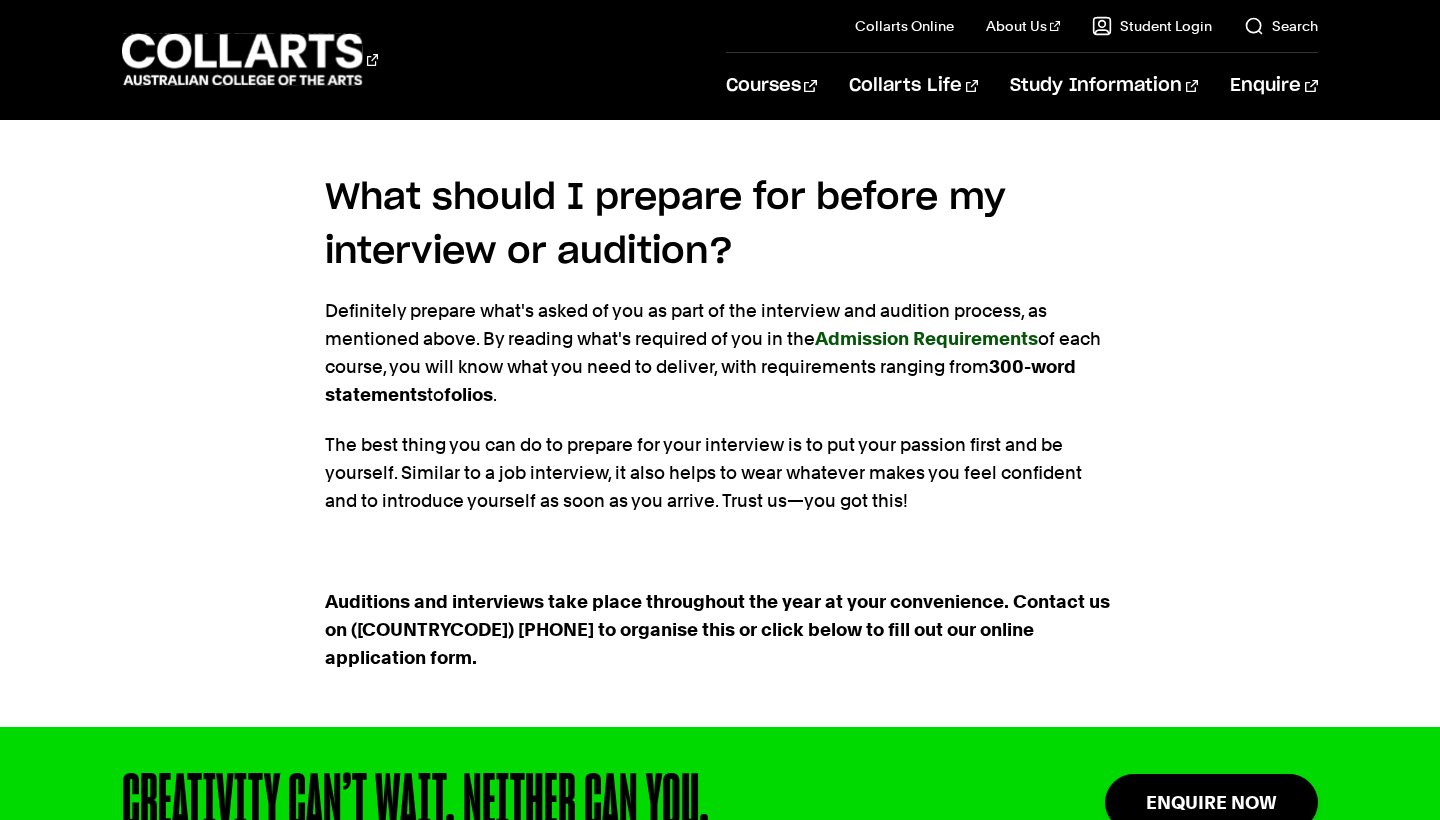 click on "Admission Requirements" at bounding box center [926, 338] 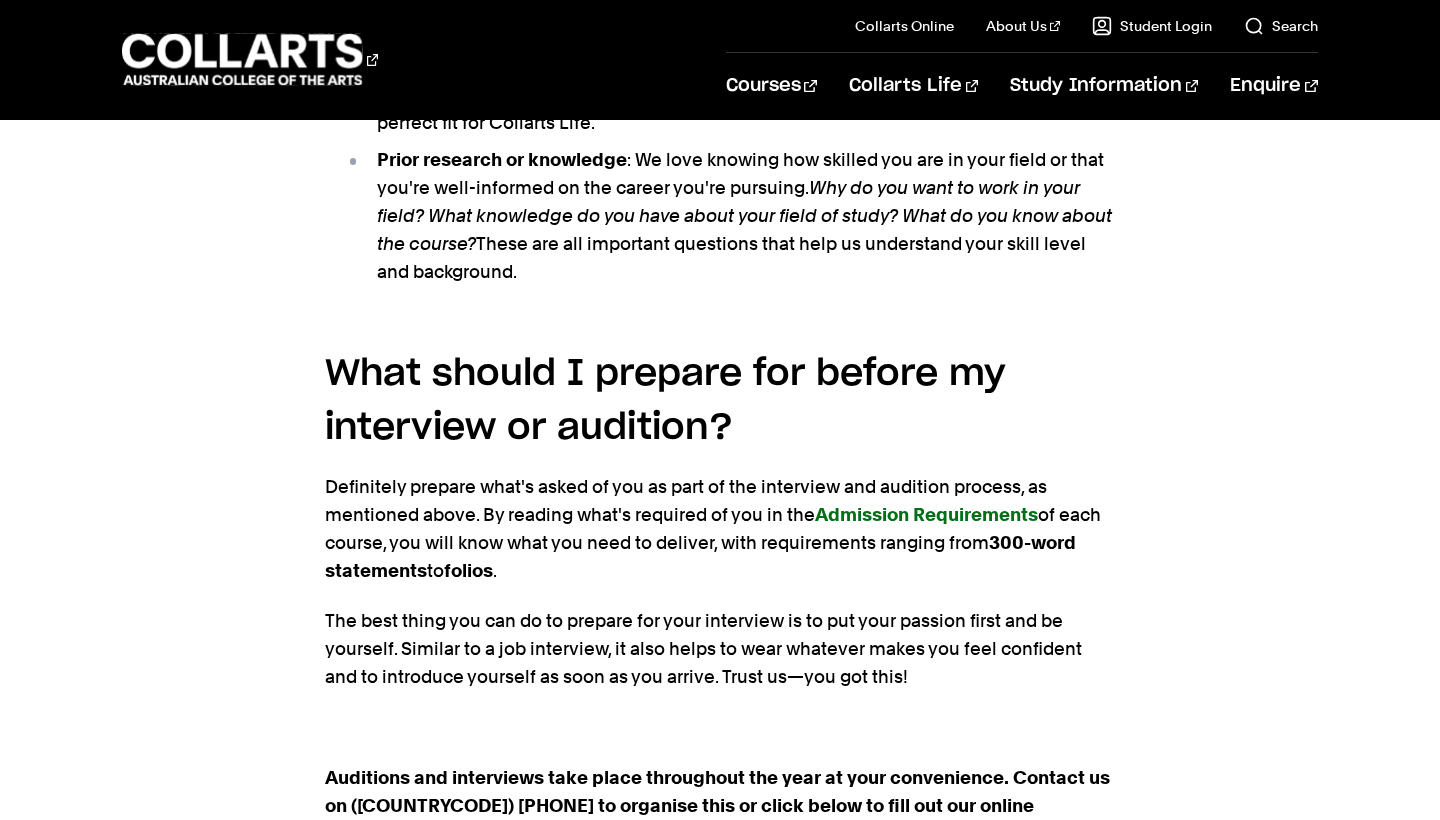scroll, scrollTop: 3802, scrollLeft: 0, axis: vertical 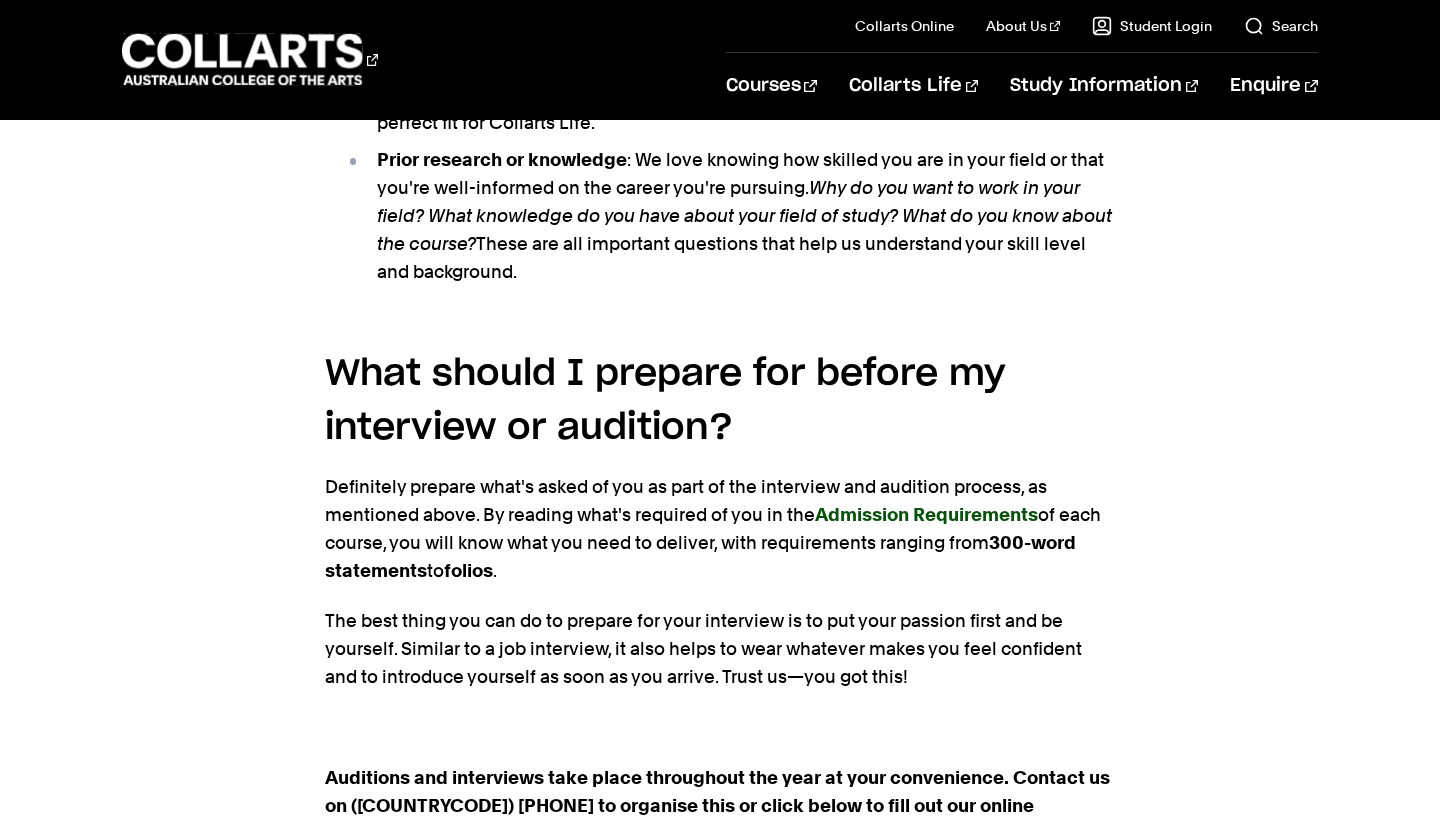 click on "Admission Requirements" at bounding box center (926, 514) 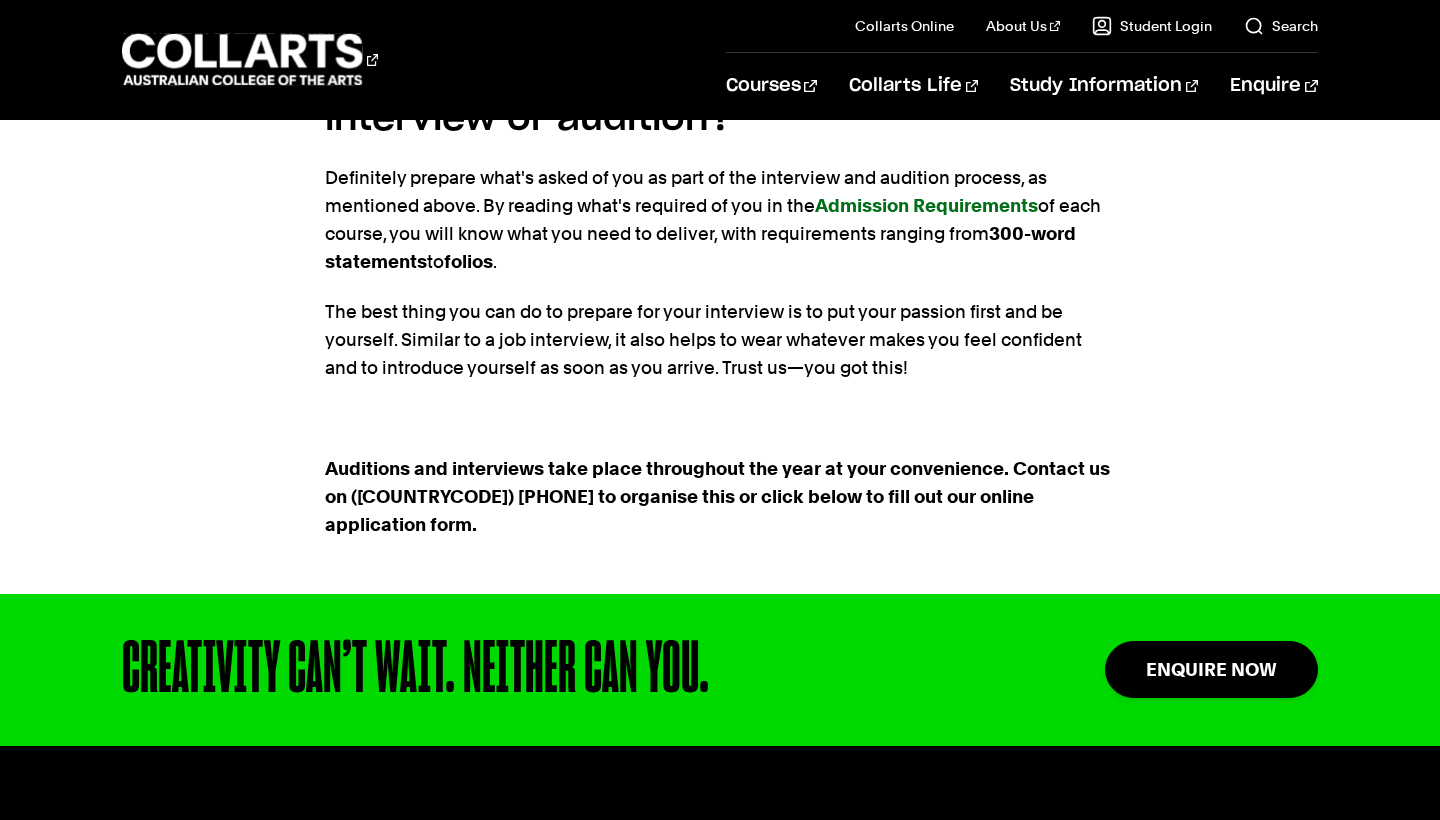 scroll, scrollTop: 4112, scrollLeft: 0, axis: vertical 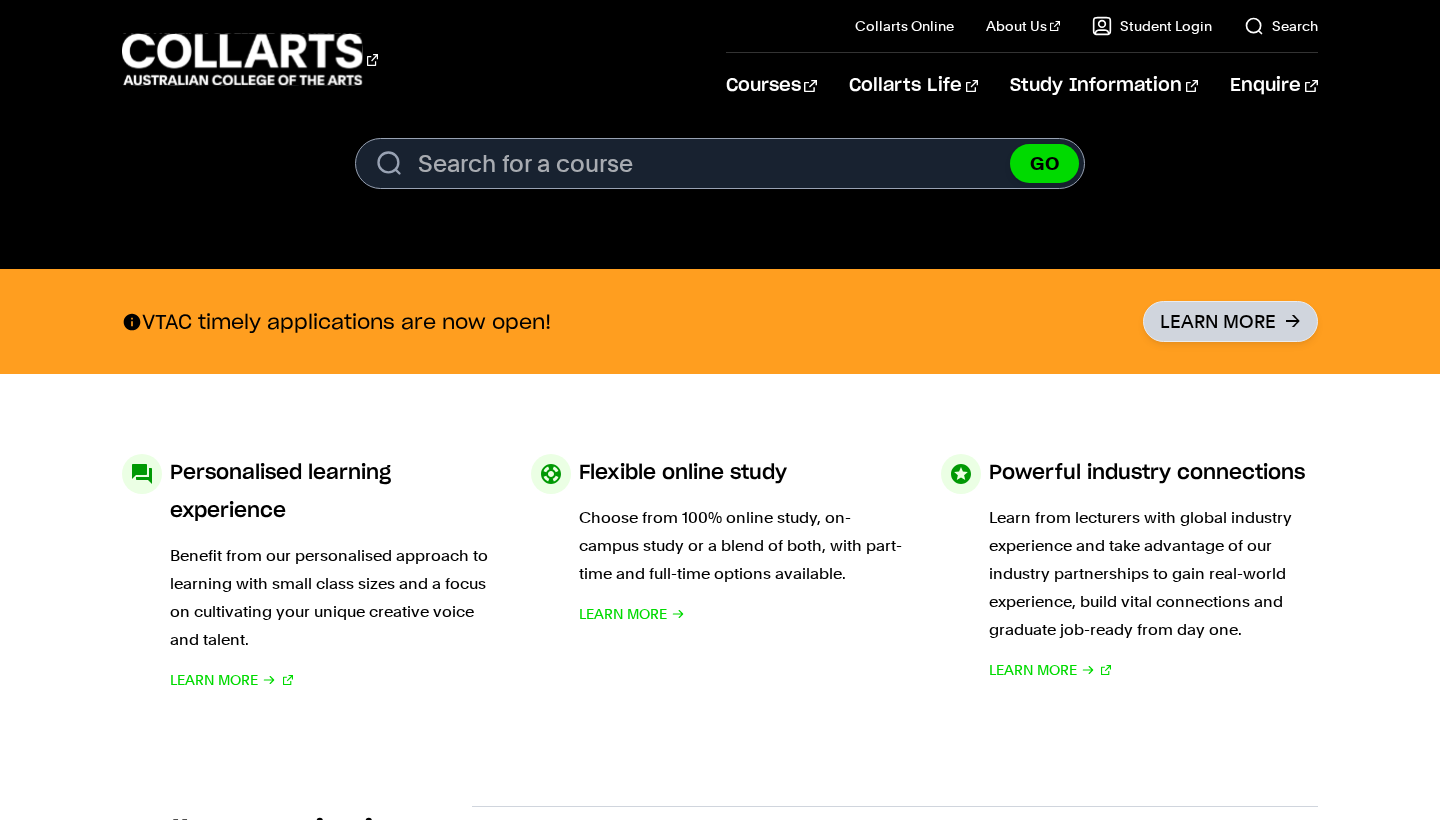 click on "Learn More" at bounding box center [1230, 321] 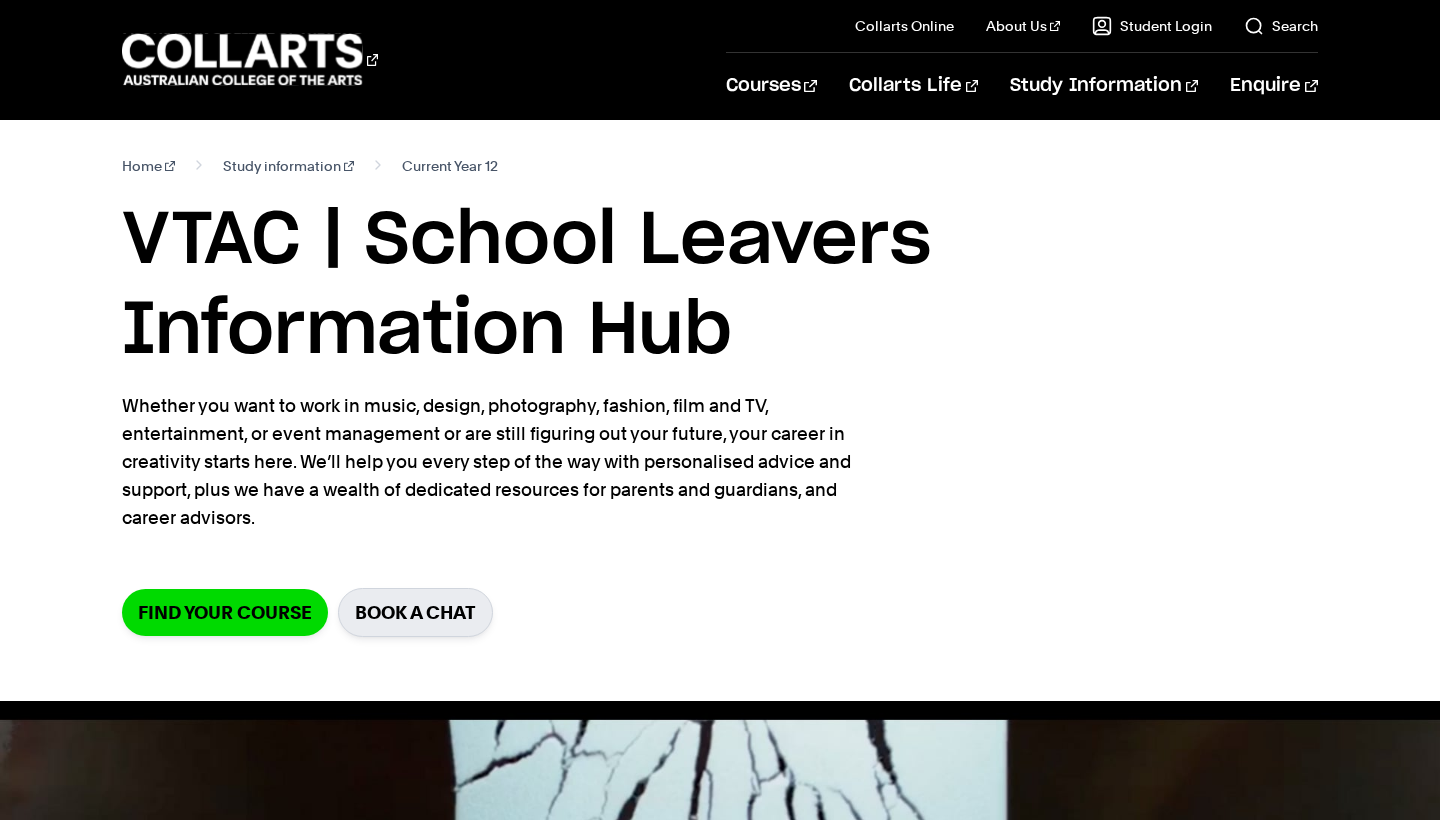scroll, scrollTop: 0, scrollLeft: 0, axis: both 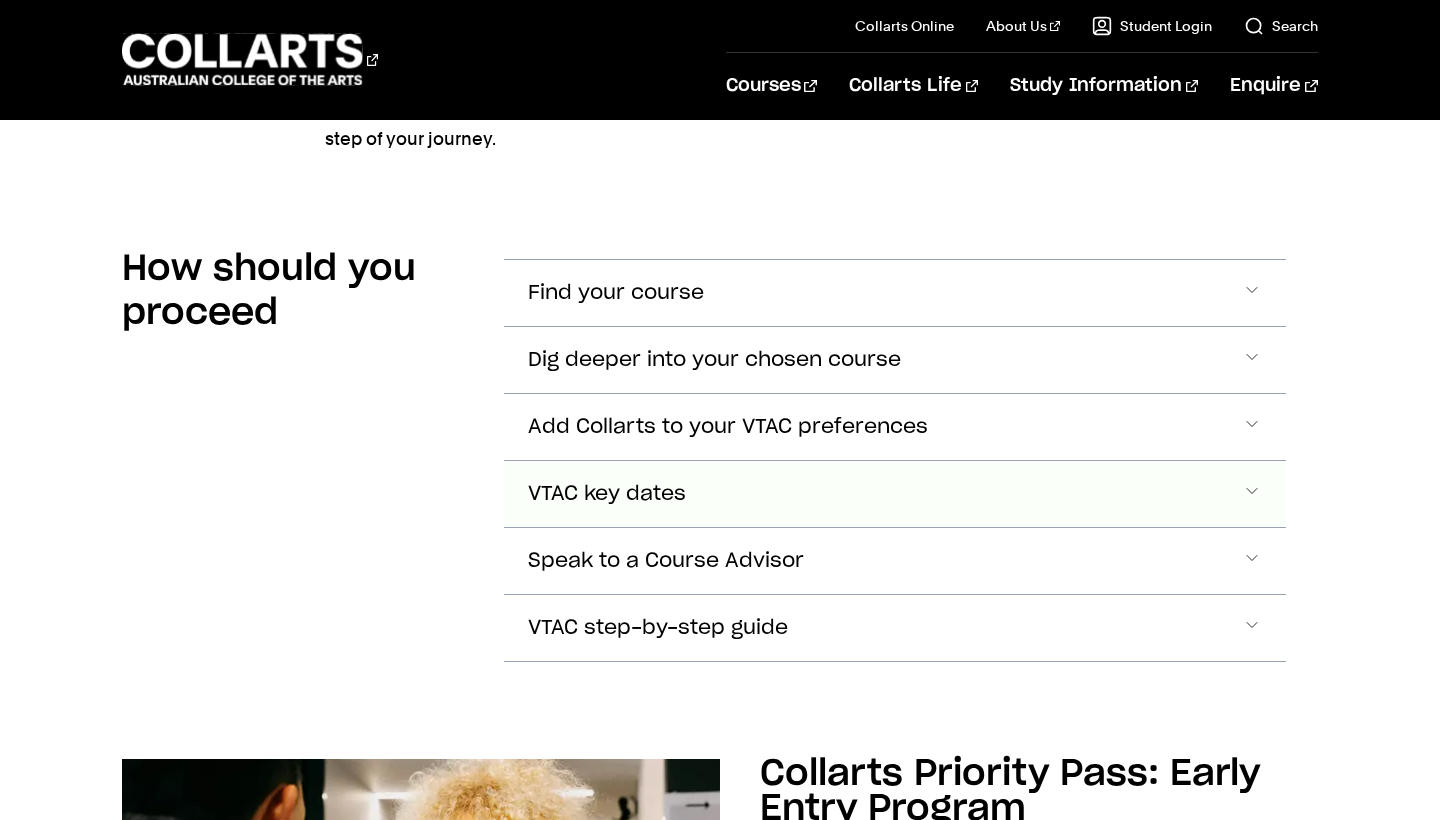 click on "VTAC key dates" at bounding box center [894, 293] 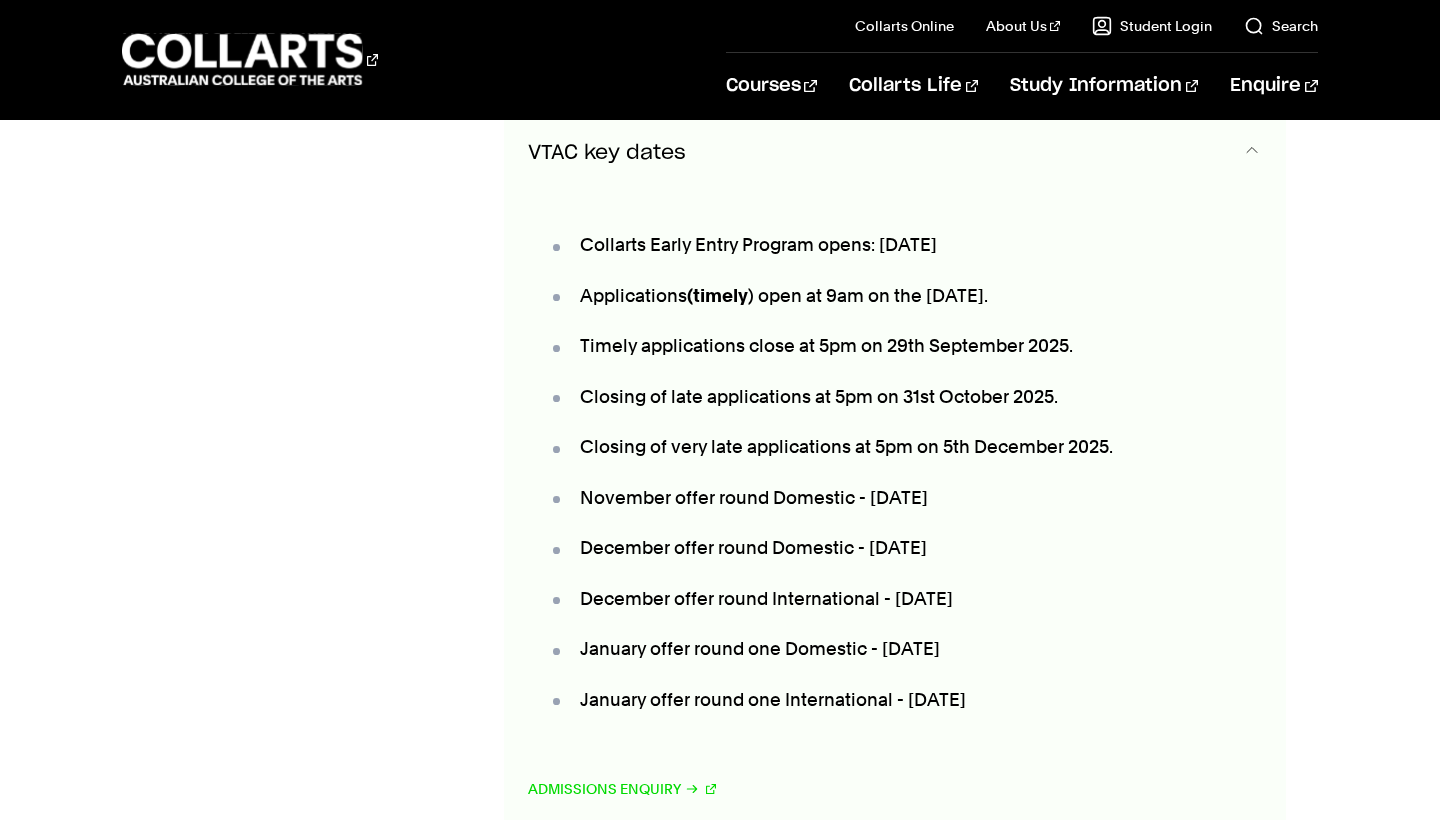 scroll, scrollTop: 1894, scrollLeft: 0, axis: vertical 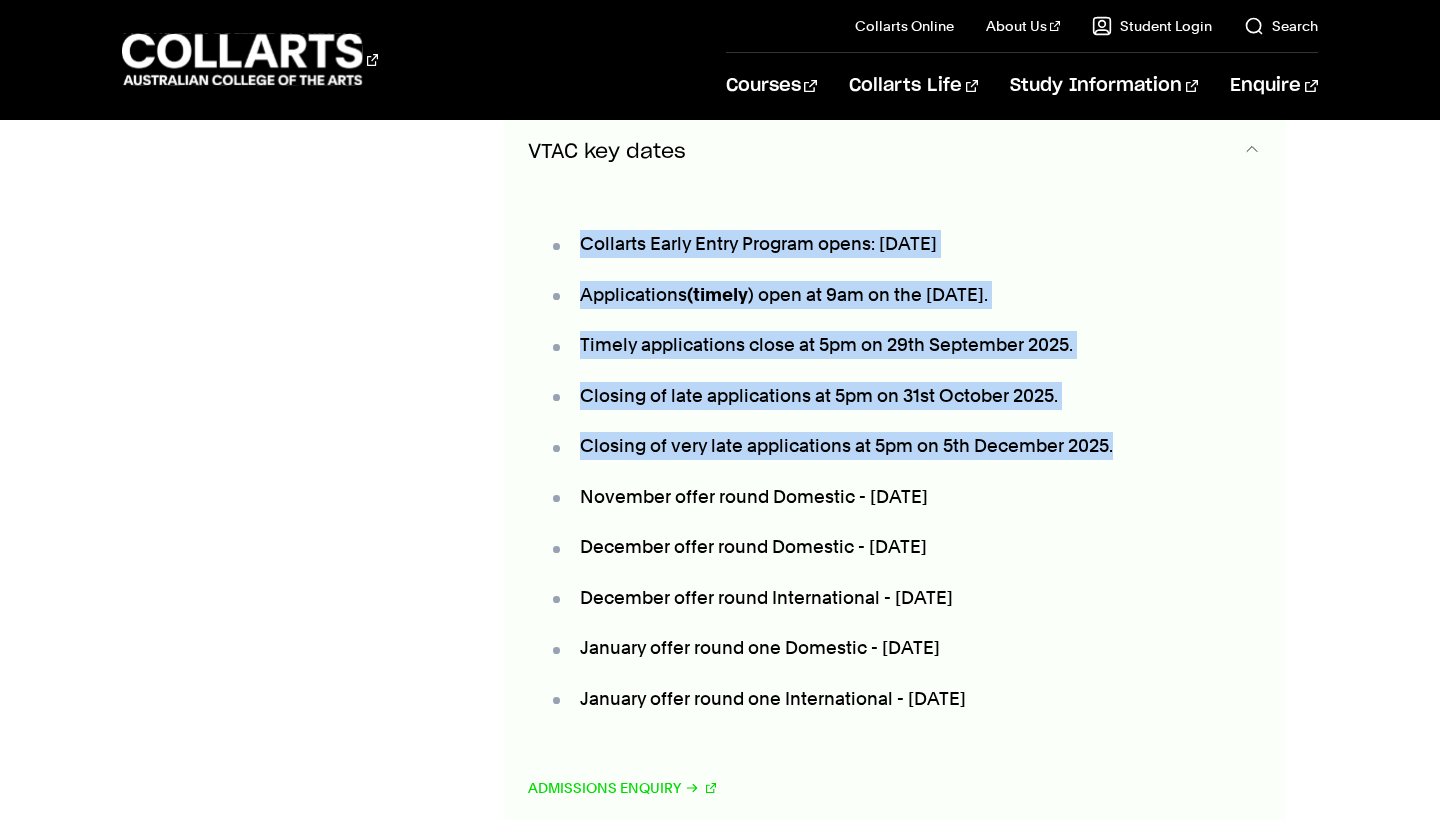 drag, startPoint x: 571, startPoint y: 240, endPoint x: 1146, endPoint y: 441, distance: 609.119 